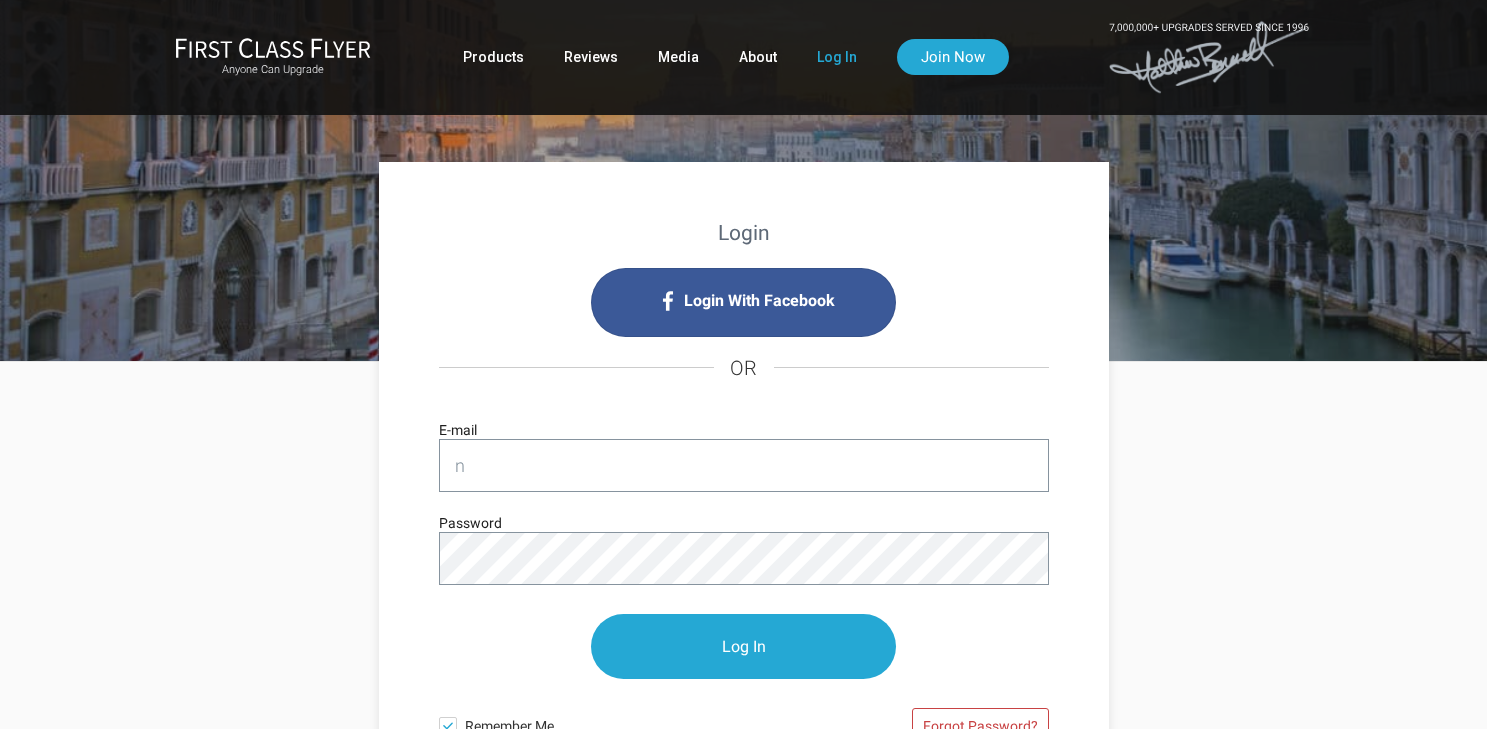 scroll, scrollTop: 0, scrollLeft: 0, axis: both 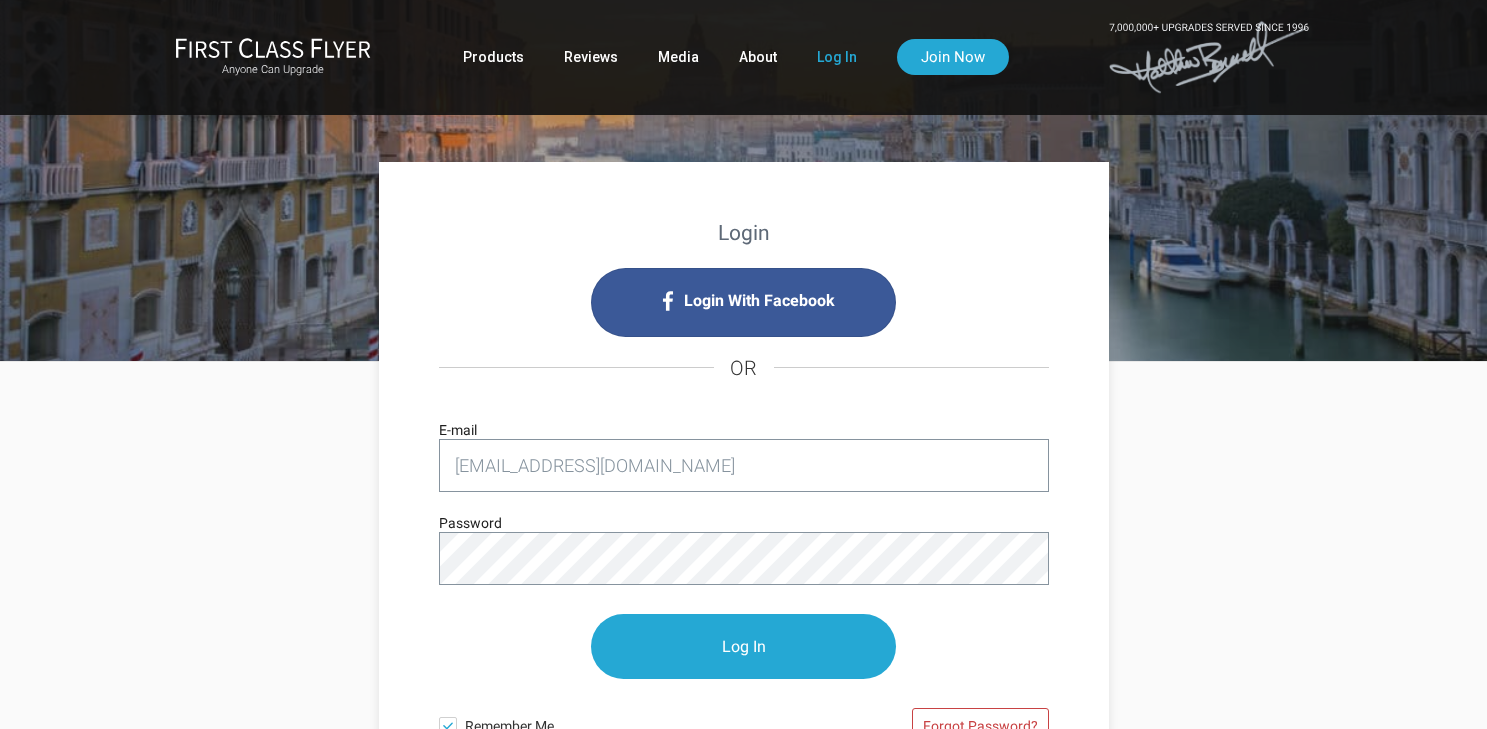 type on "[EMAIL_ADDRESS][DOMAIN_NAME]" 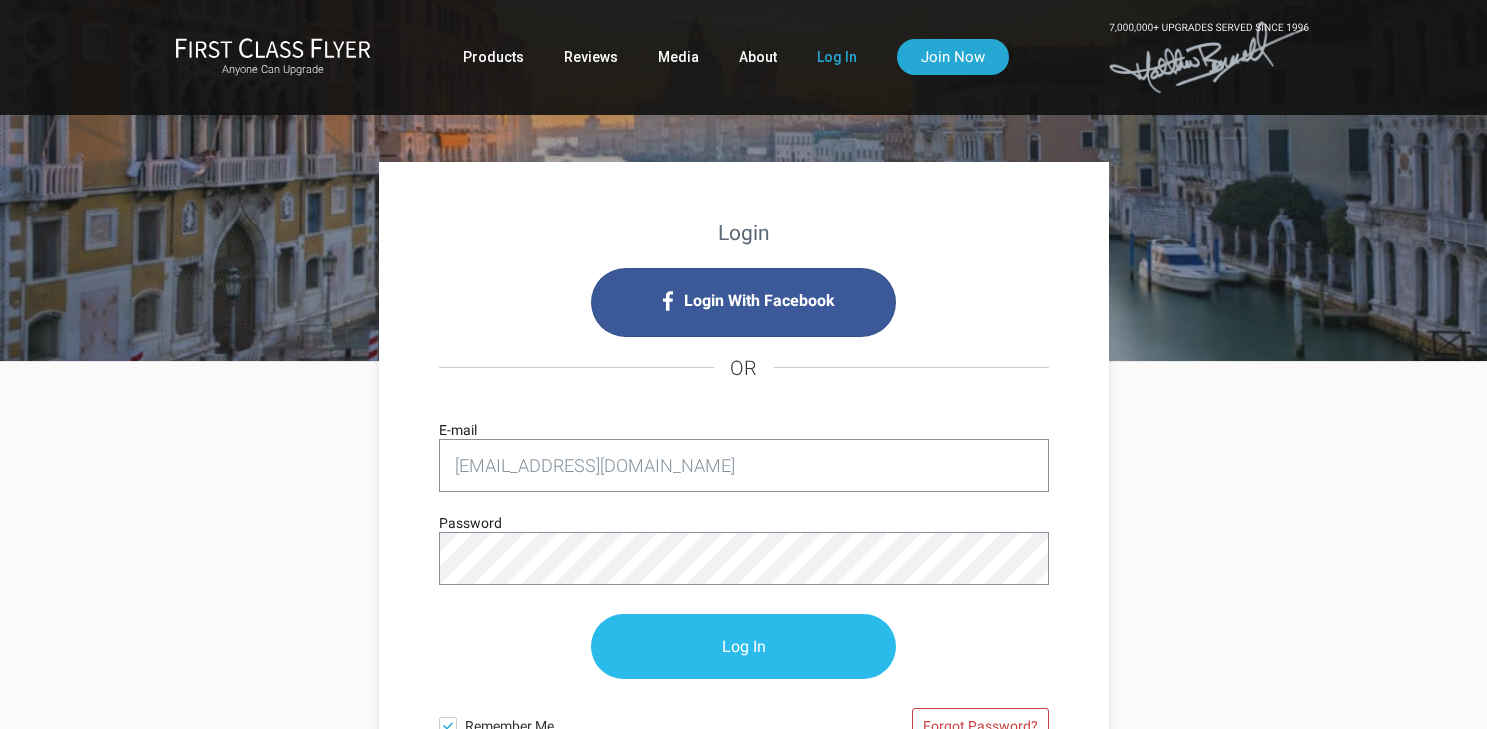 click on "Log In" at bounding box center [743, 646] 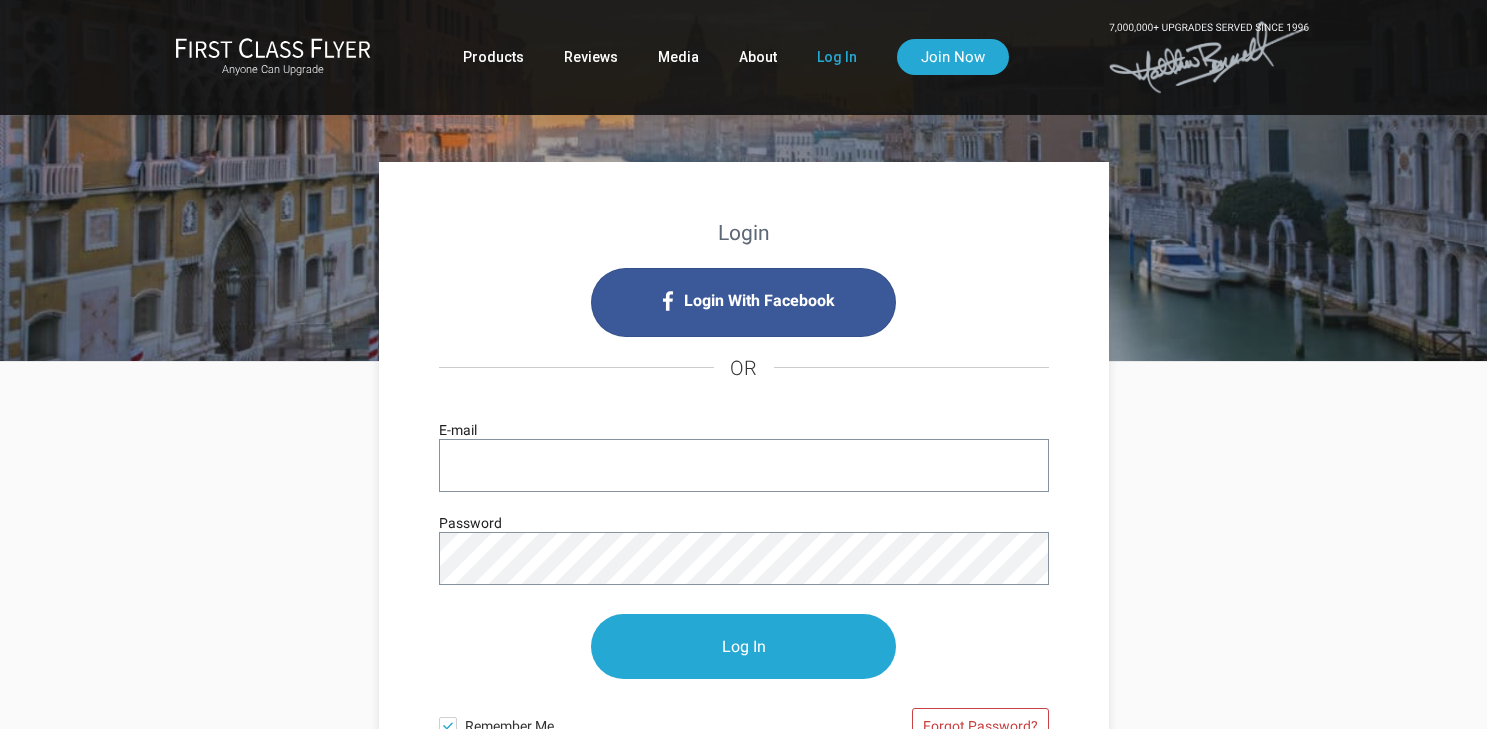 scroll, scrollTop: 0, scrollLeft: 0, axis: both 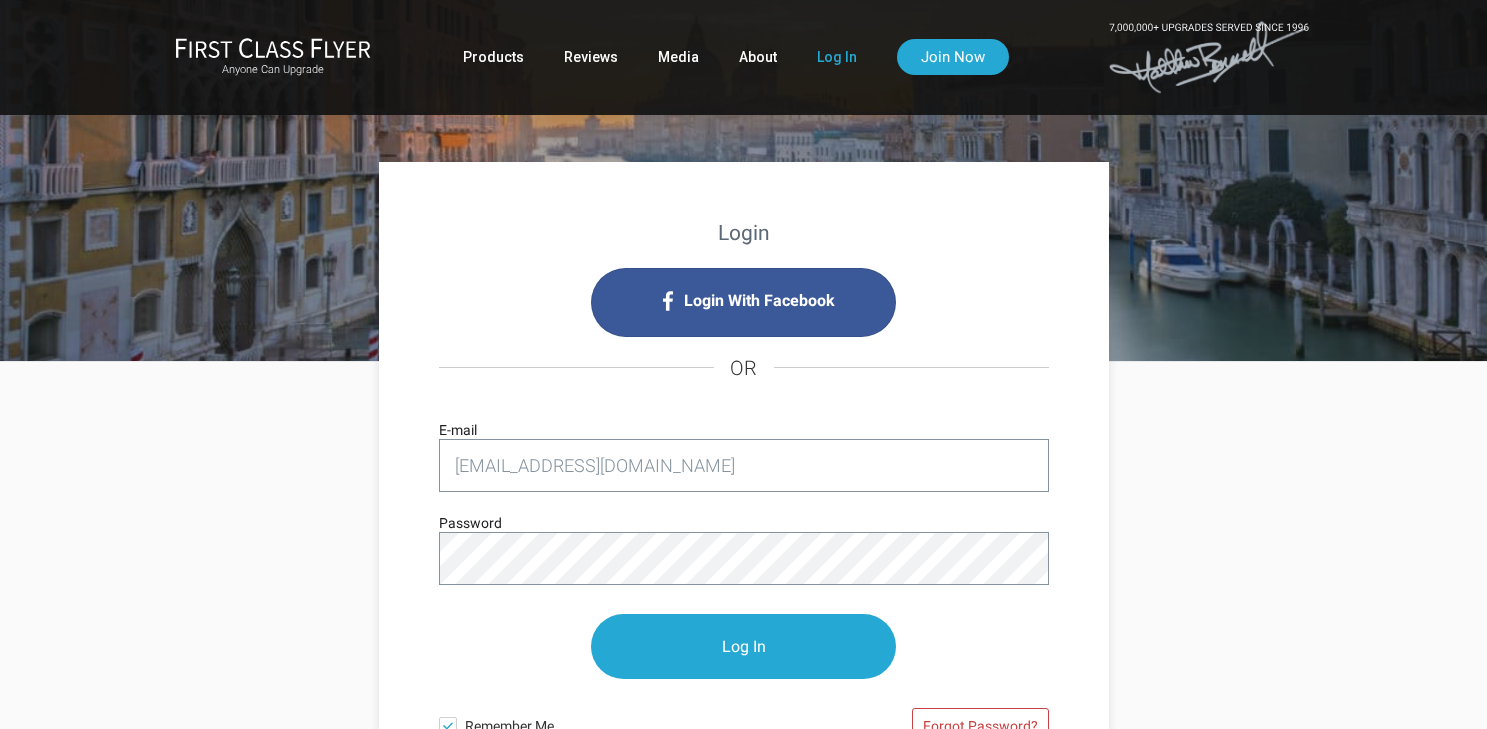 type on "[EMAIL_ADDRESS][DOMAIN_NAME]" 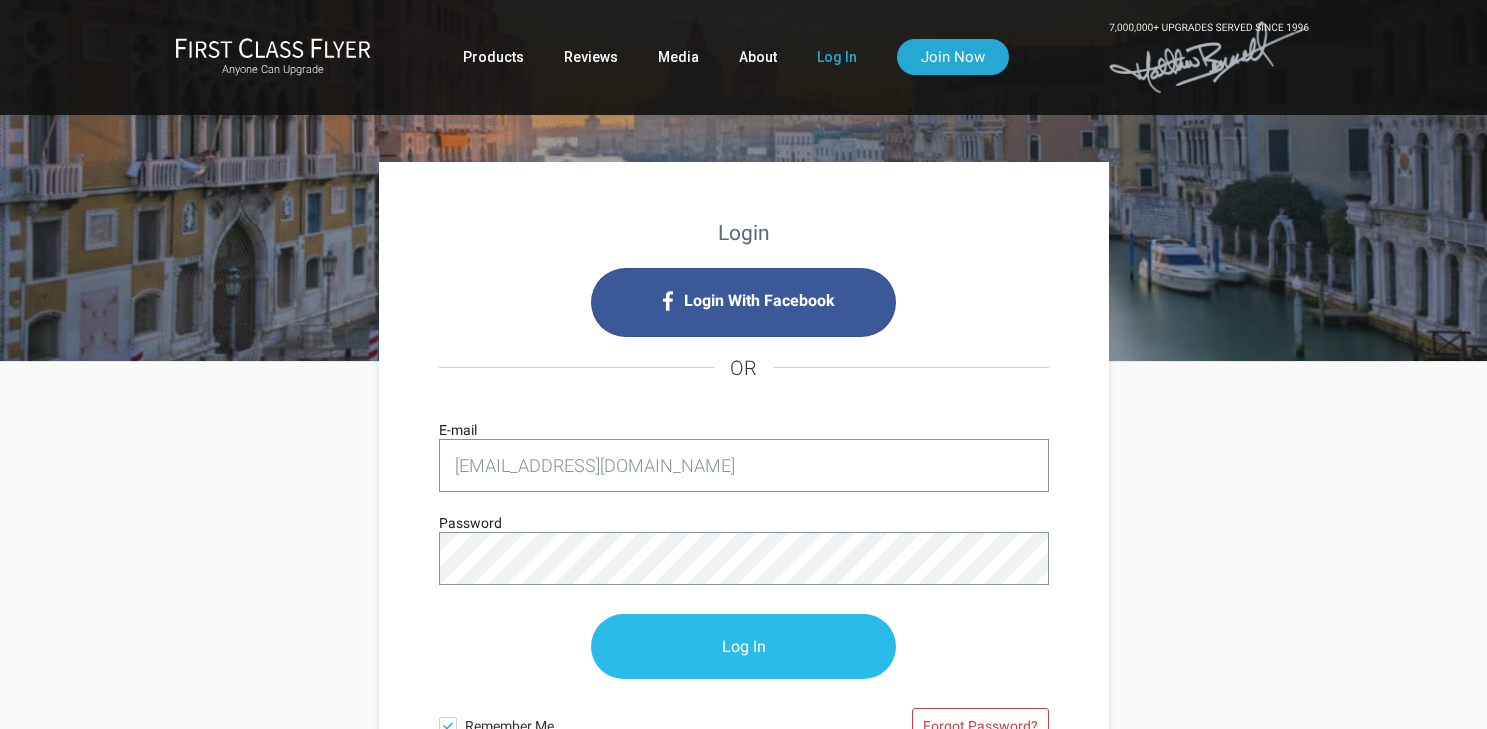 click on "Log In" at bounding box center (743, 646) 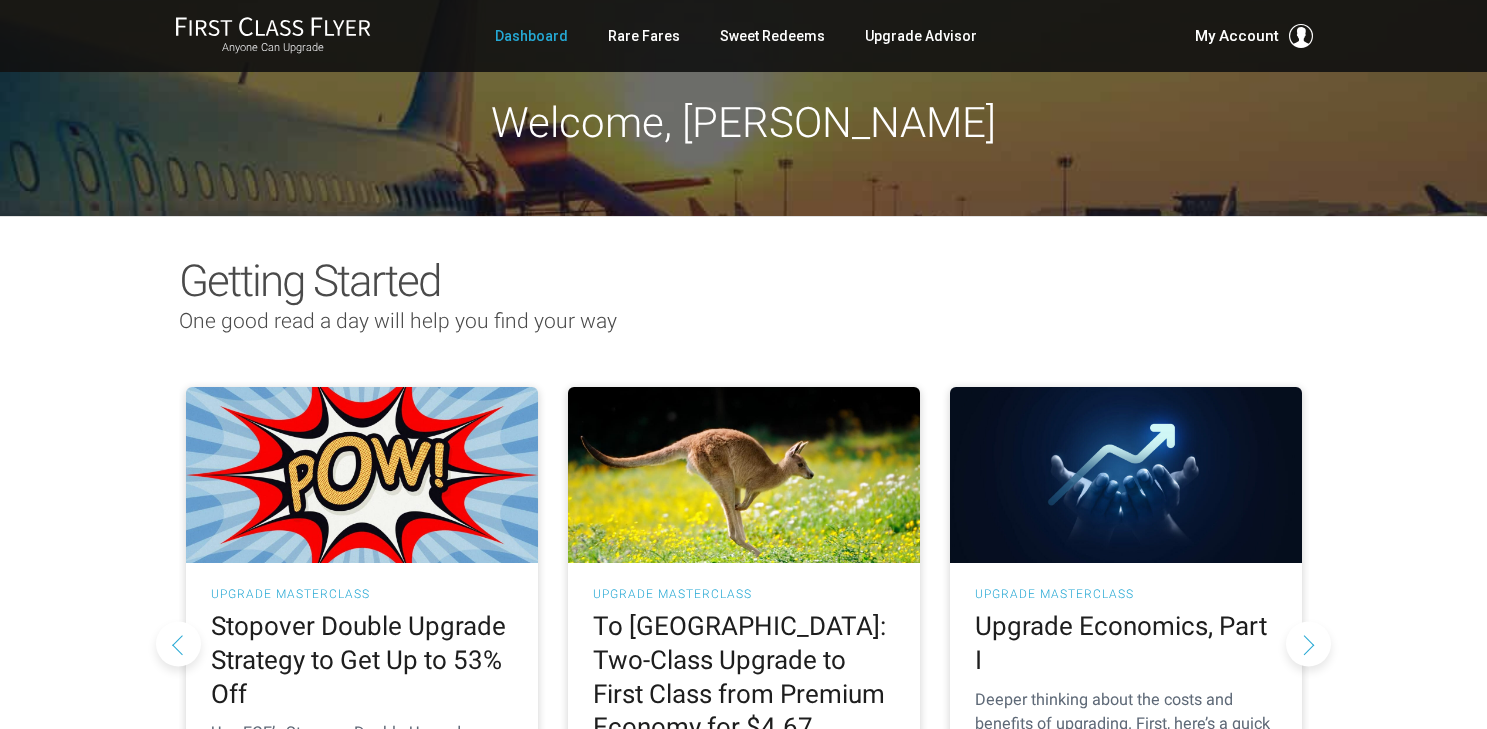 scroll, scrollTop: 0, scrollLeft: 0, axis: both 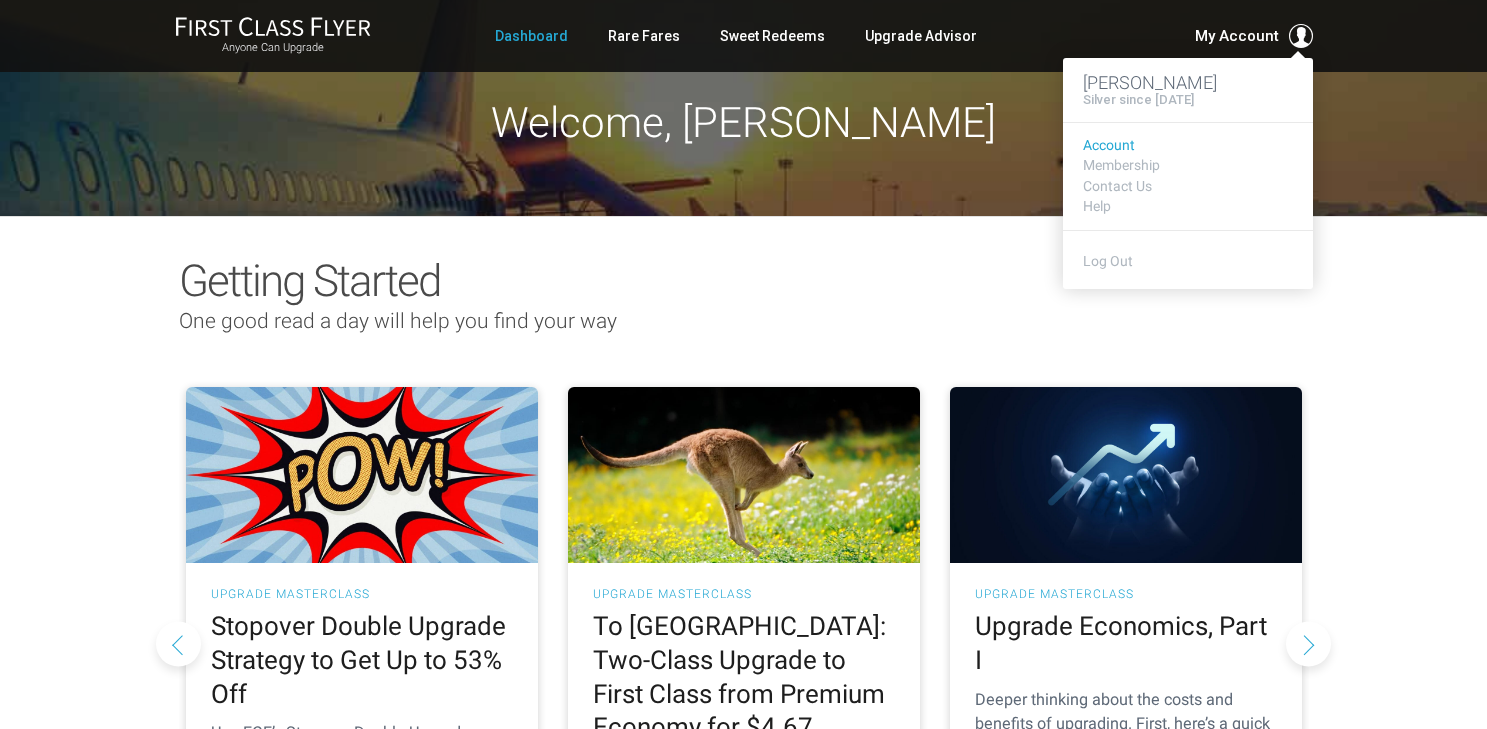 click on "Account" at bounding box center (1188, 145) 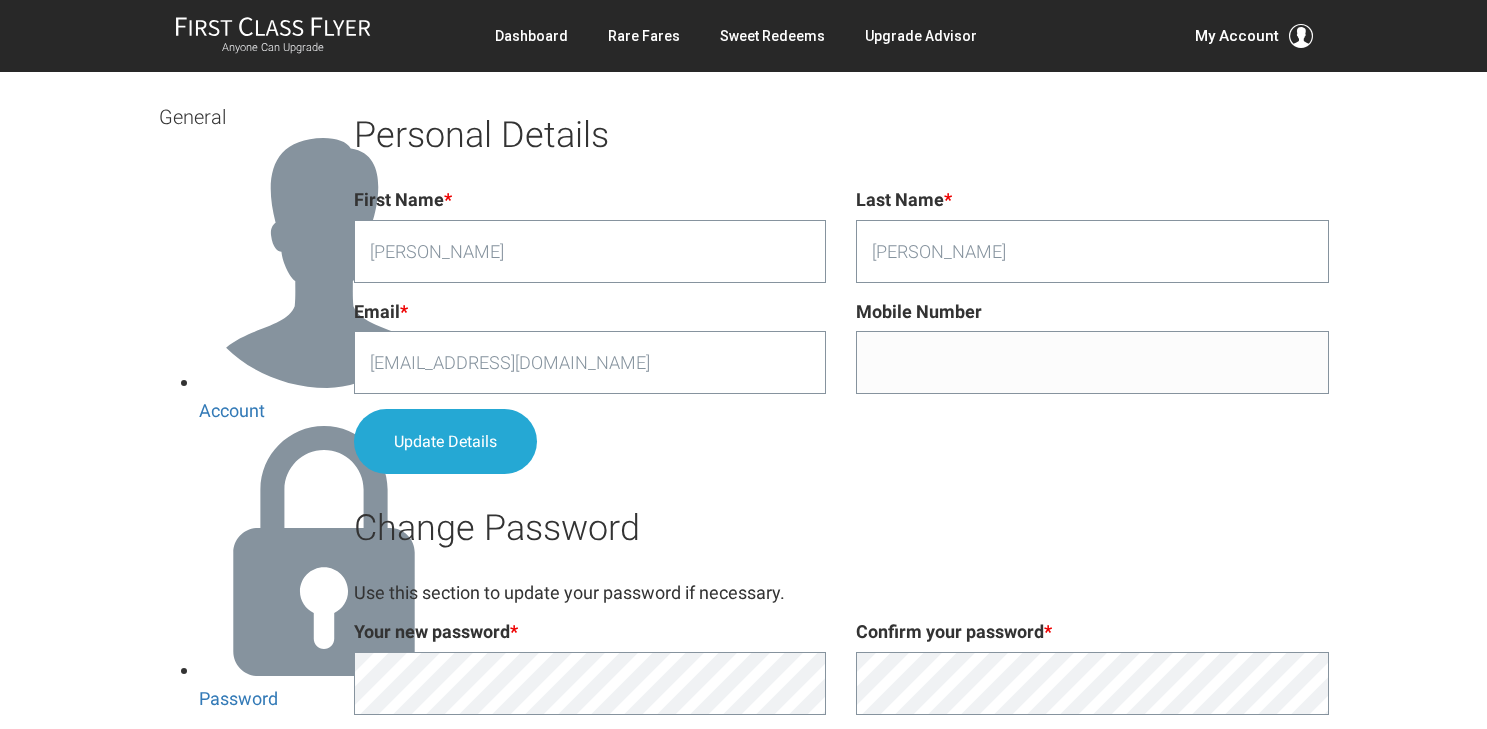 scroll, scrollTop: 0, scrollLeft: 0, axis: both 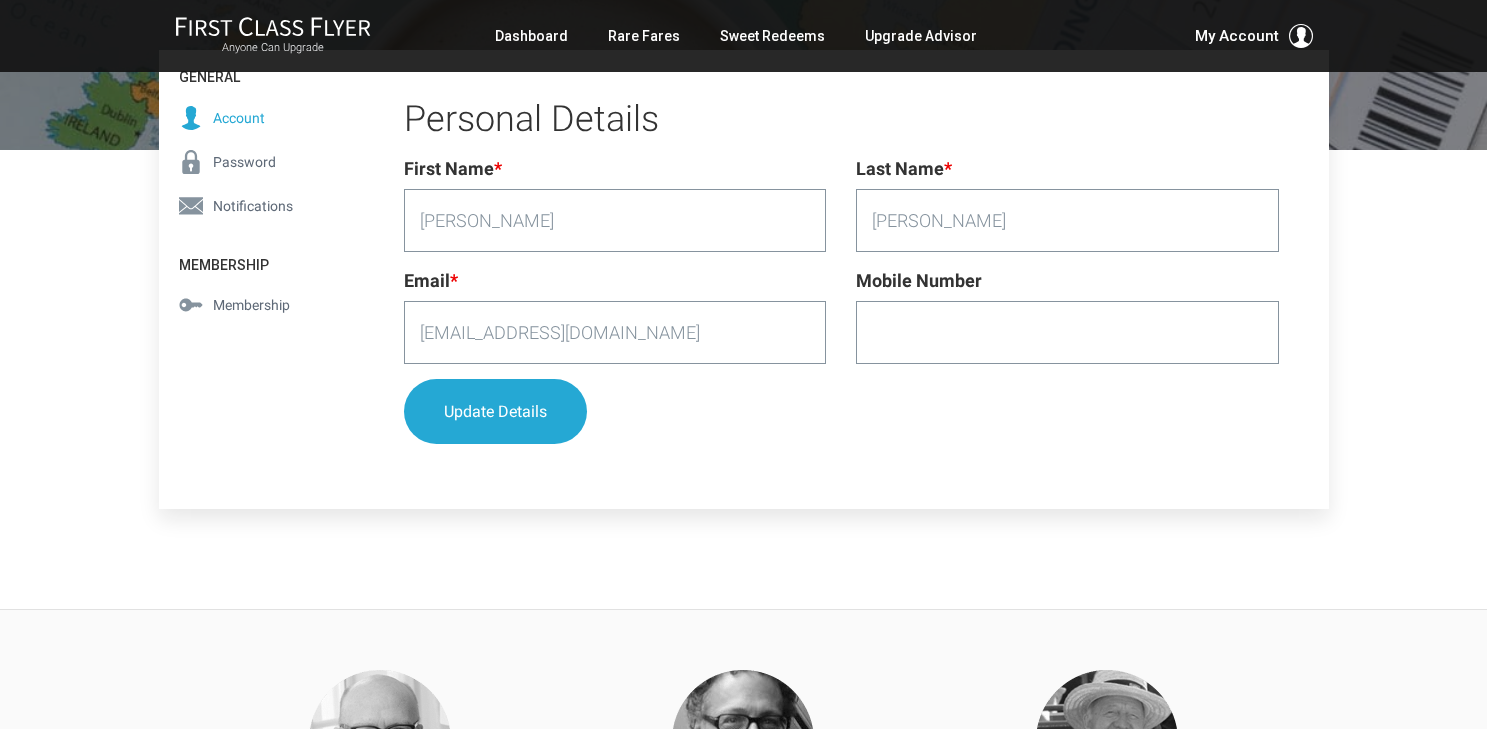 click on "Mobile Number" at bounding box center (1067, 332) 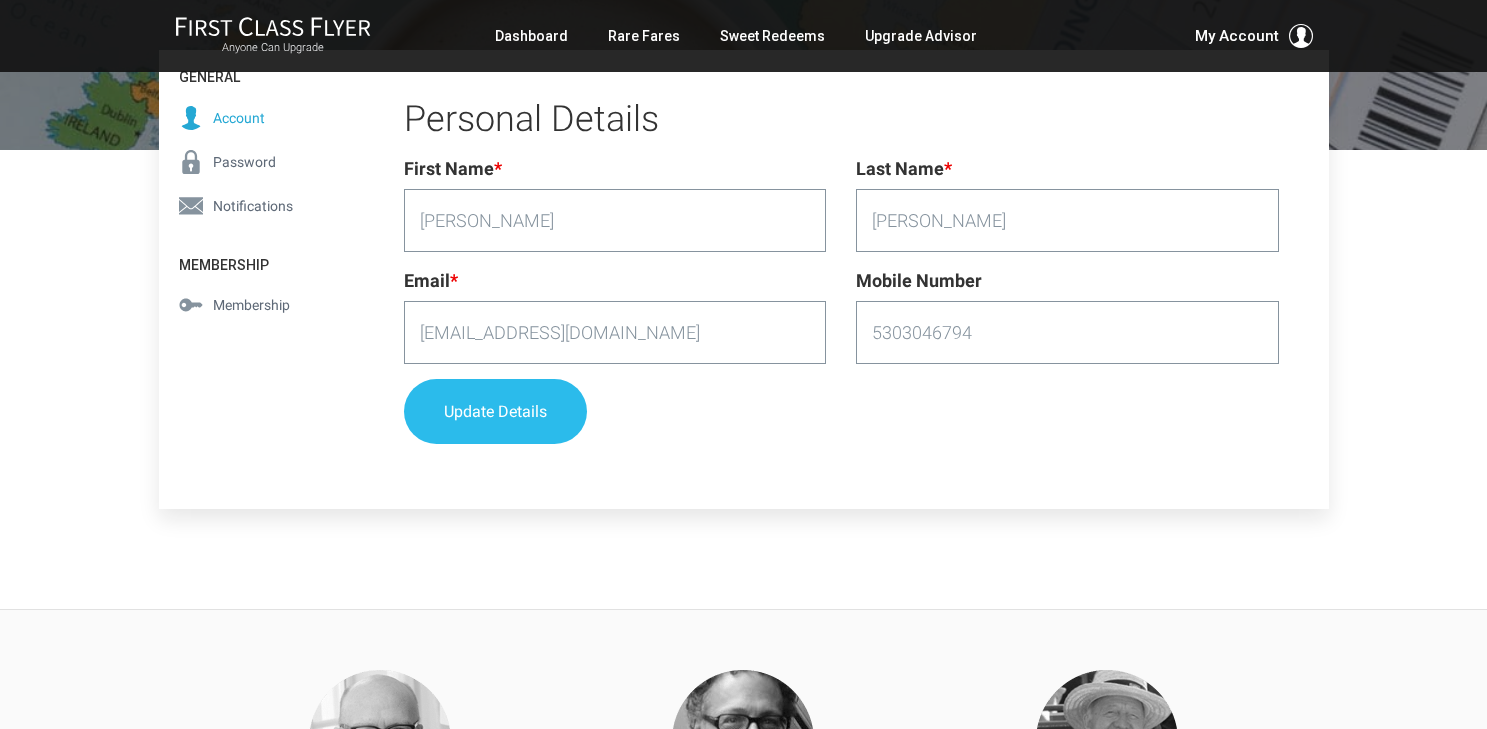 type on "5303046794" 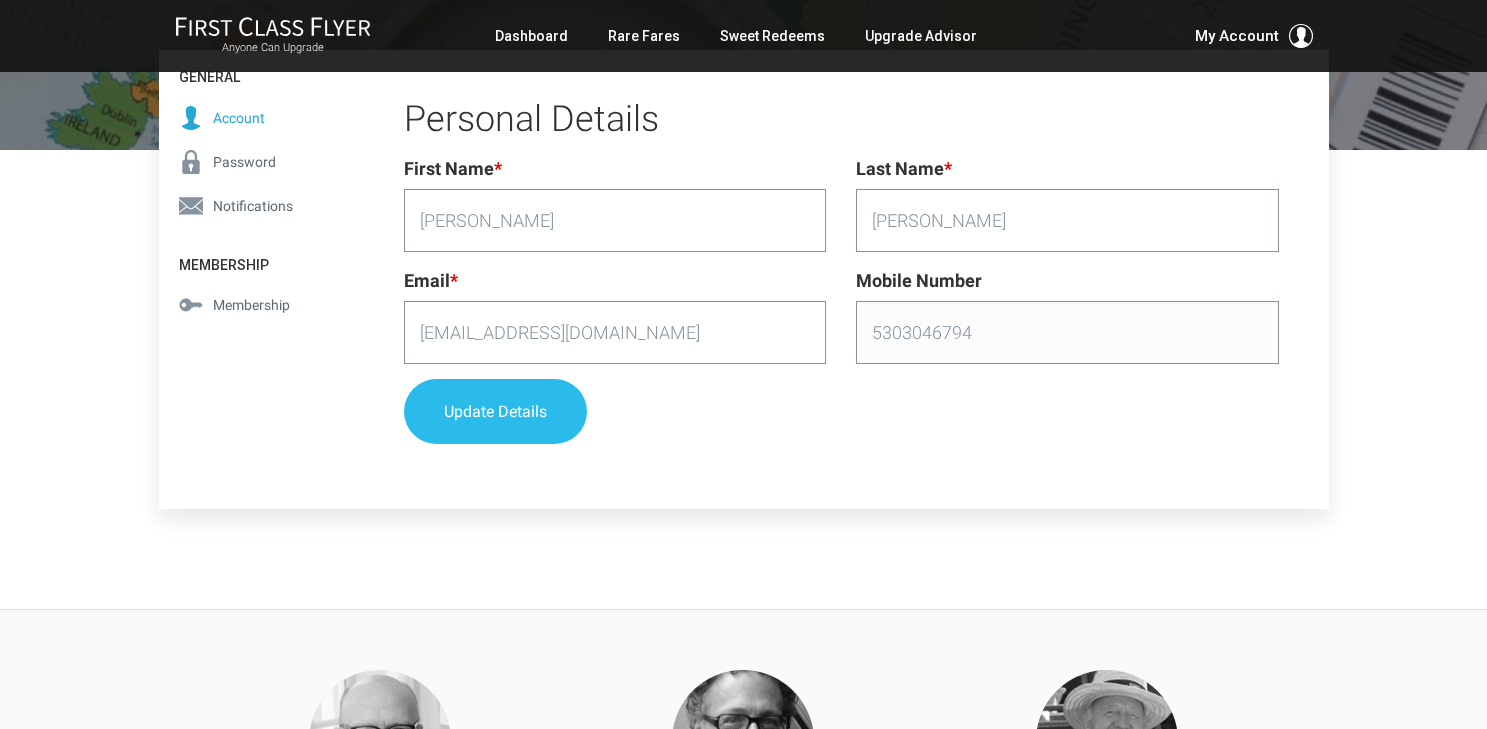 click on "Update Details" at bounding box center (495, 411) 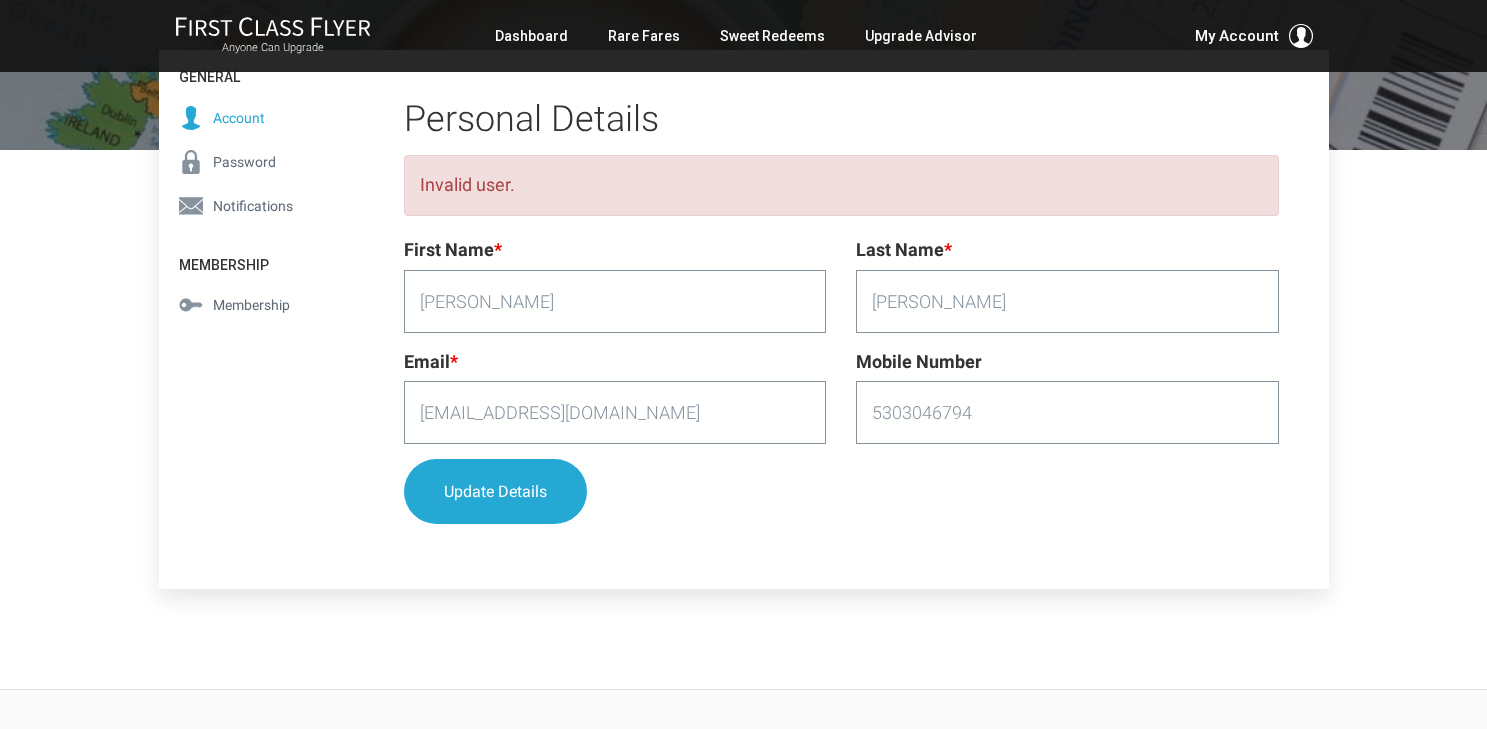 drag, startPoint x: 1009, startPoint y: 405, endPoint x: 852, endPoint y: 416, distance: 157.38487 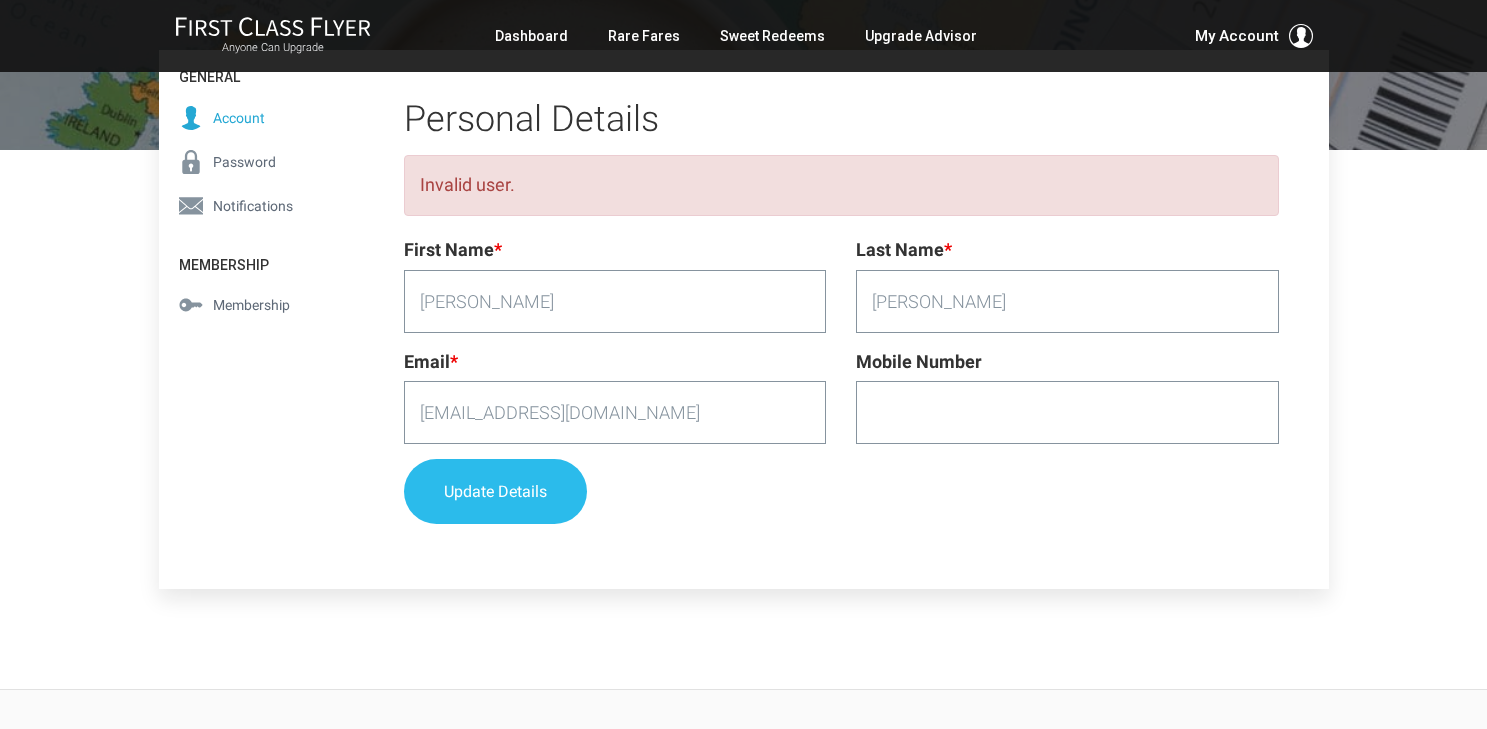 type 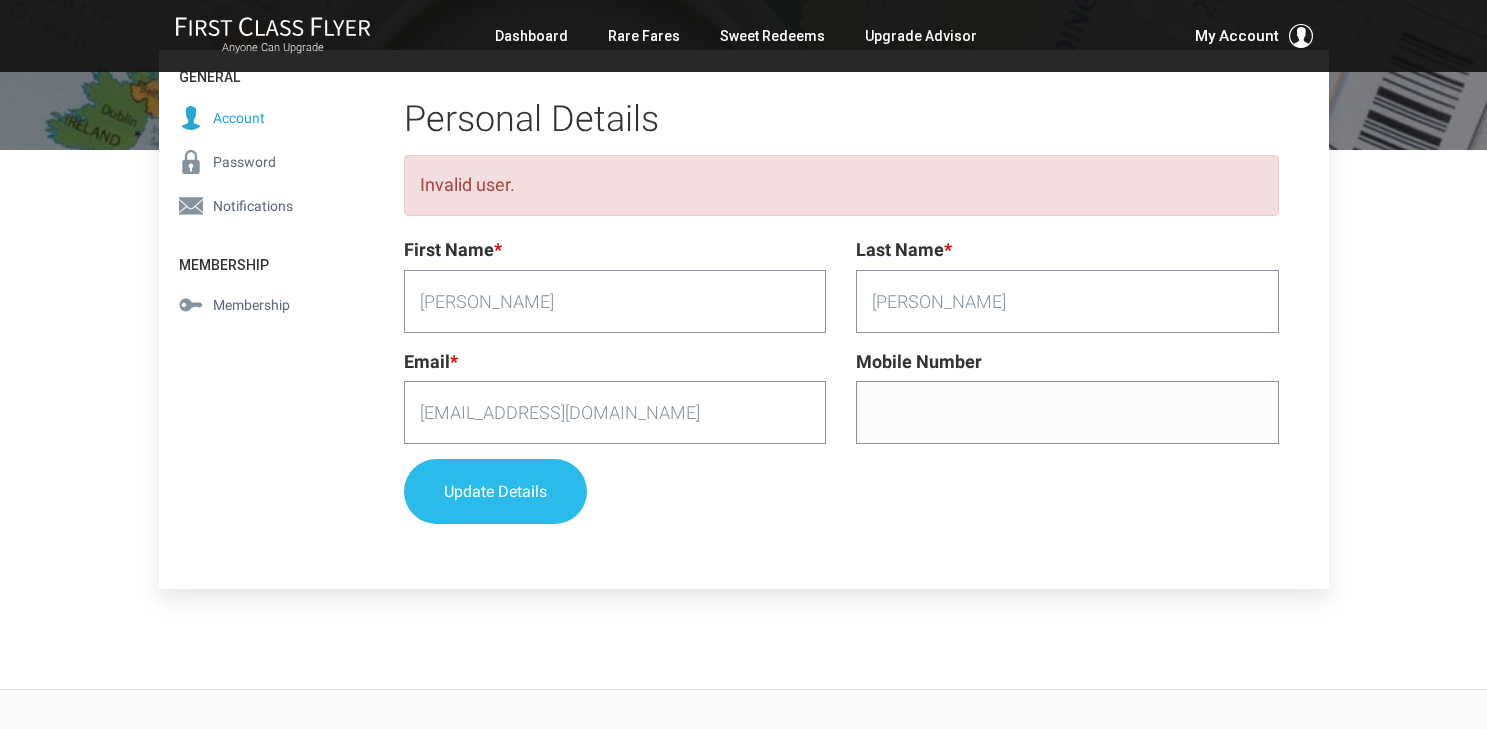 click on "Update Details" at bounding box center (495, 491) 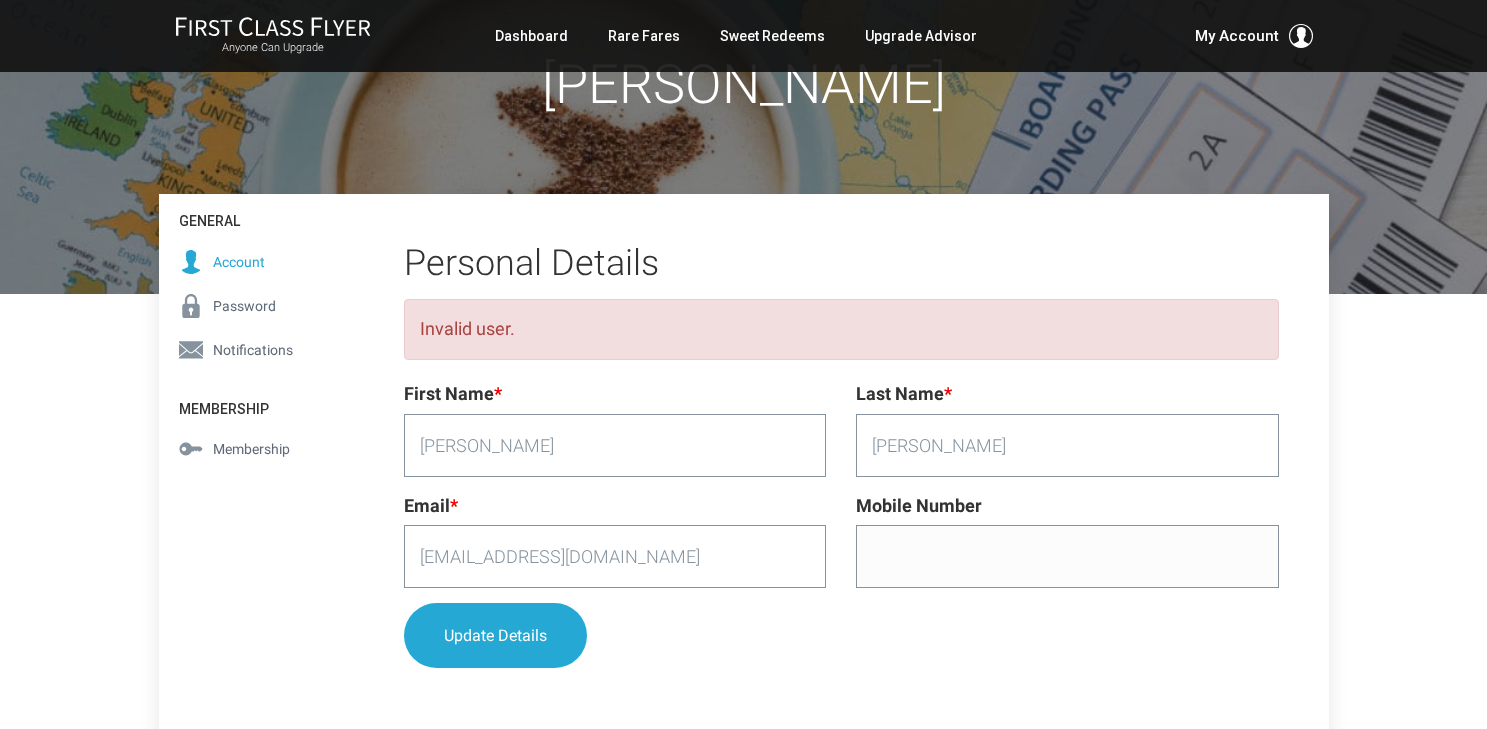 scroll, scrollTop: 171, scrollLeft: 0, axis: vertical 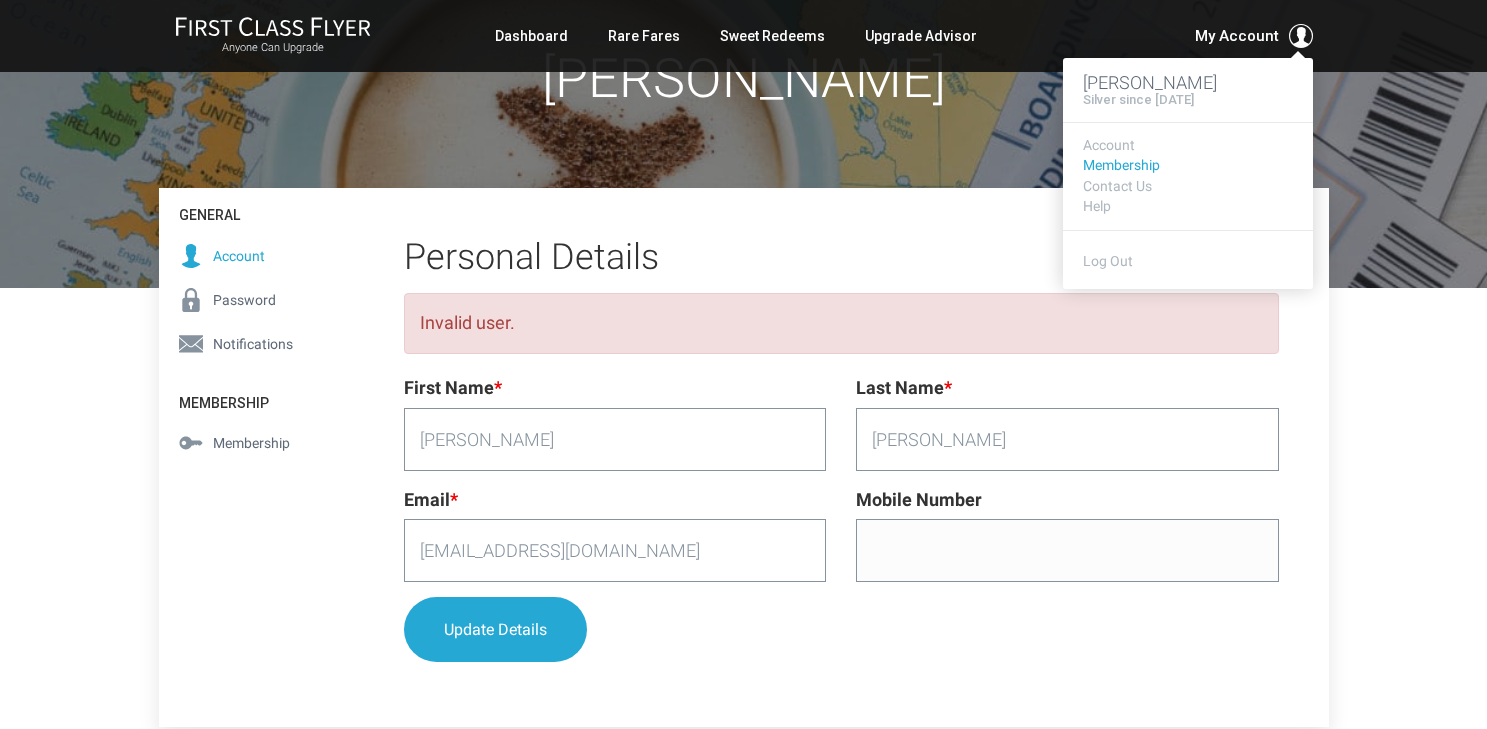 click on "Membership" at bounding box center (1188, 165) 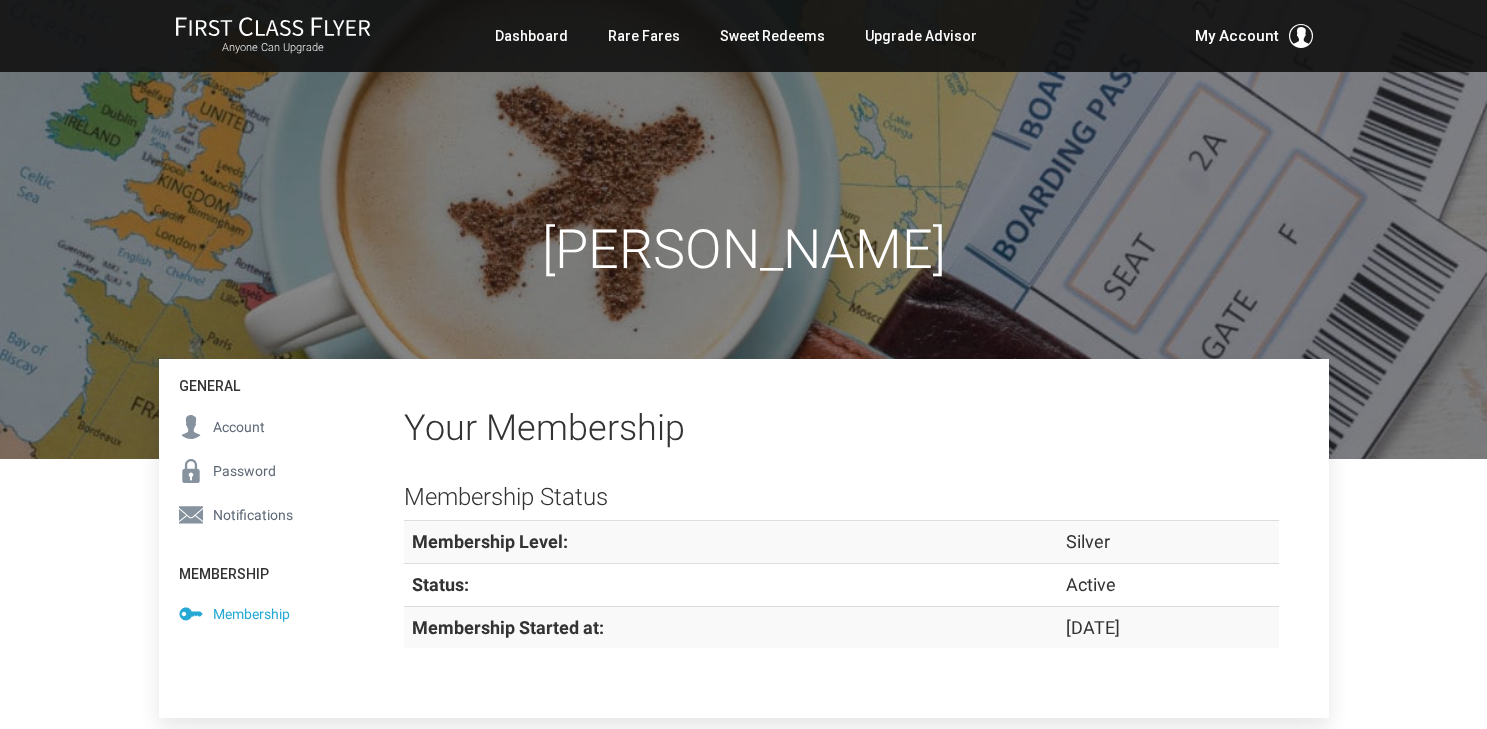 scroll, scrollTop: 0, scrollLeft: 0, axis: both 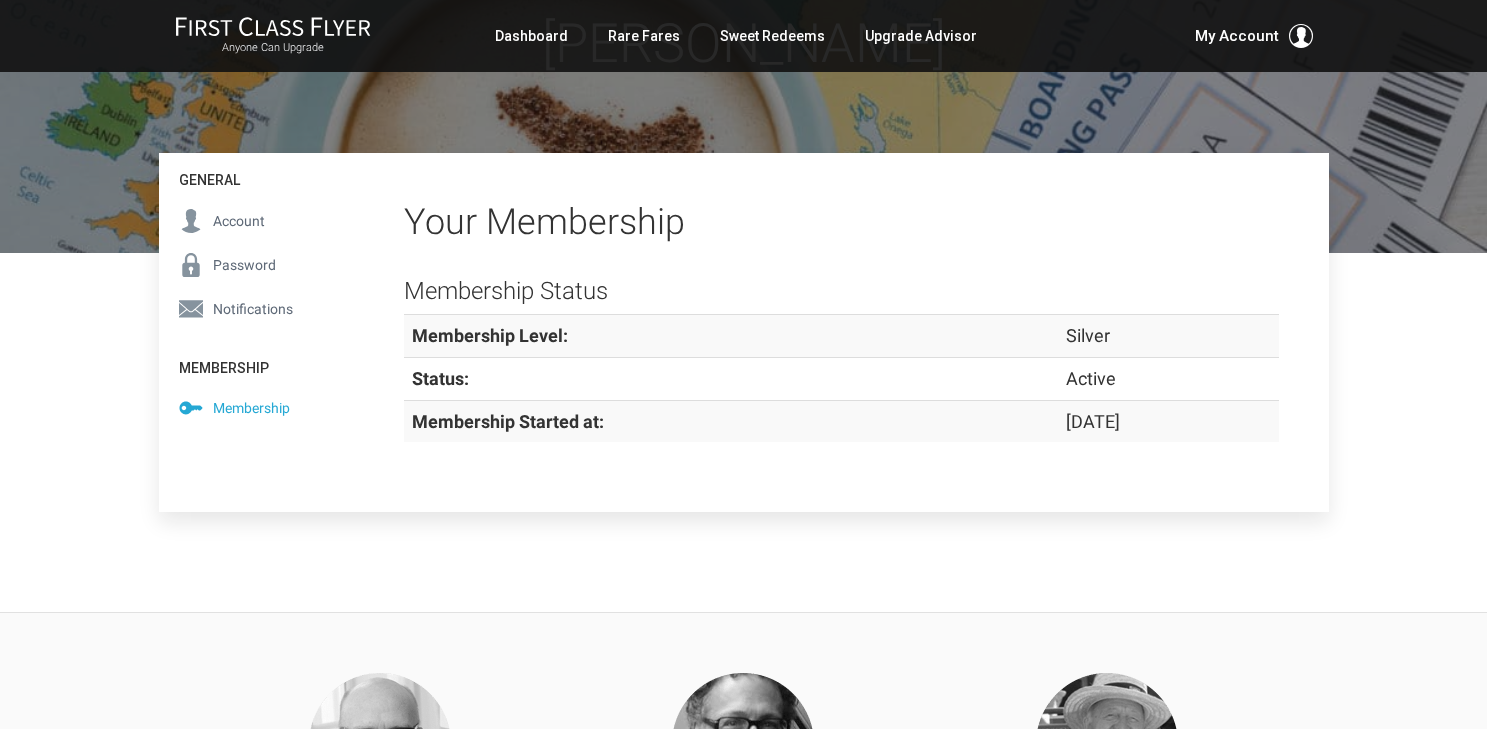click on "Password" at bounding box center [244, 265] 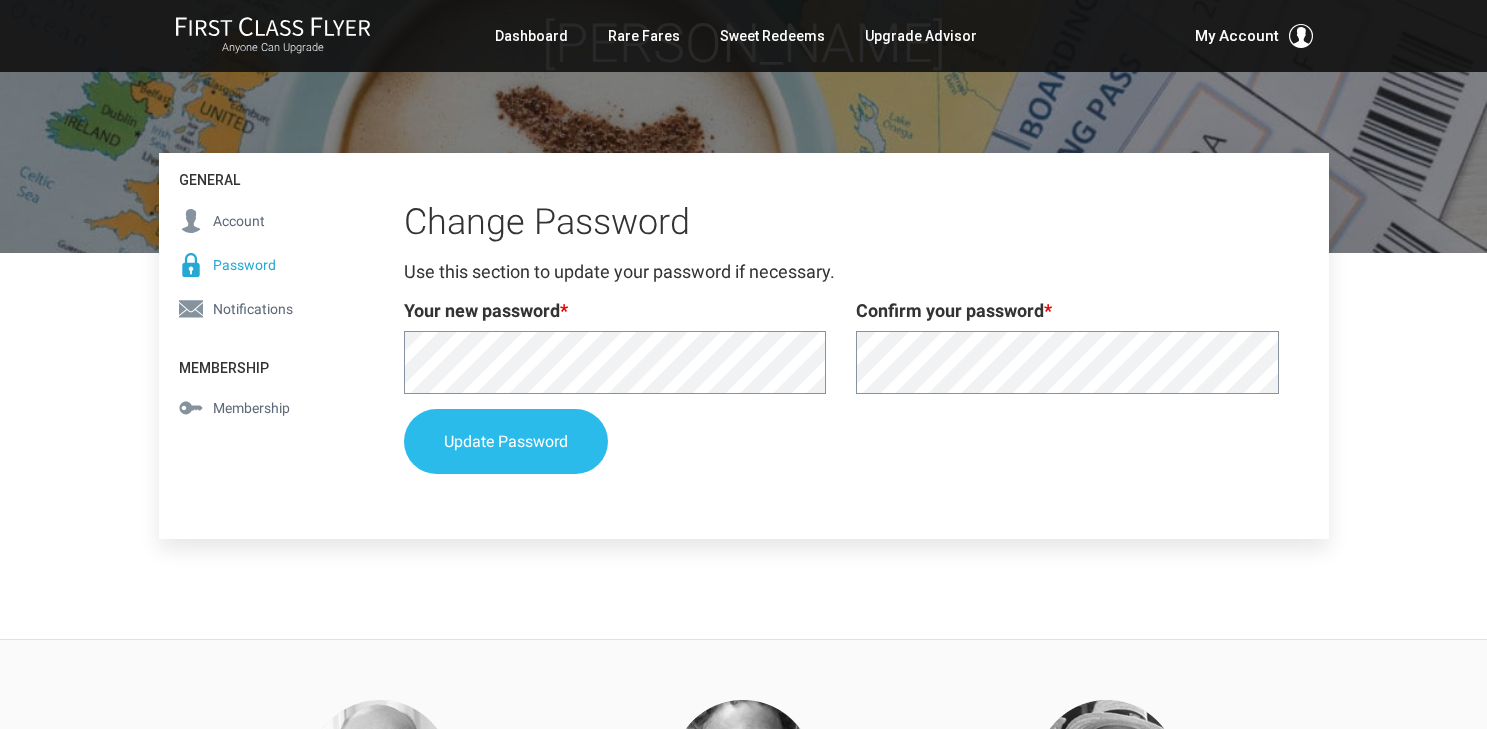 click on "Update Password" at bounding box center (506, 441) 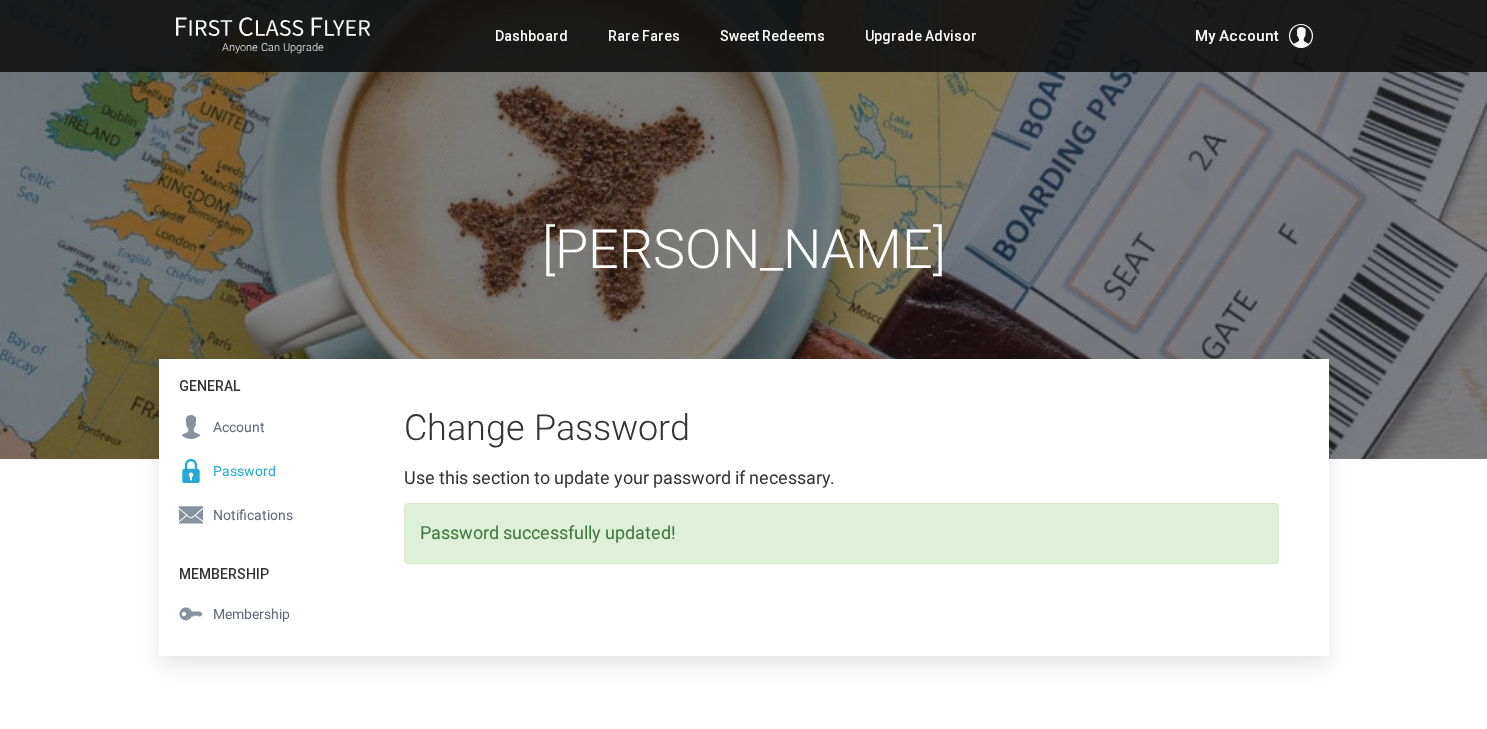 scroll, scrollTop: 0, scrollLeft: 0, axis: both 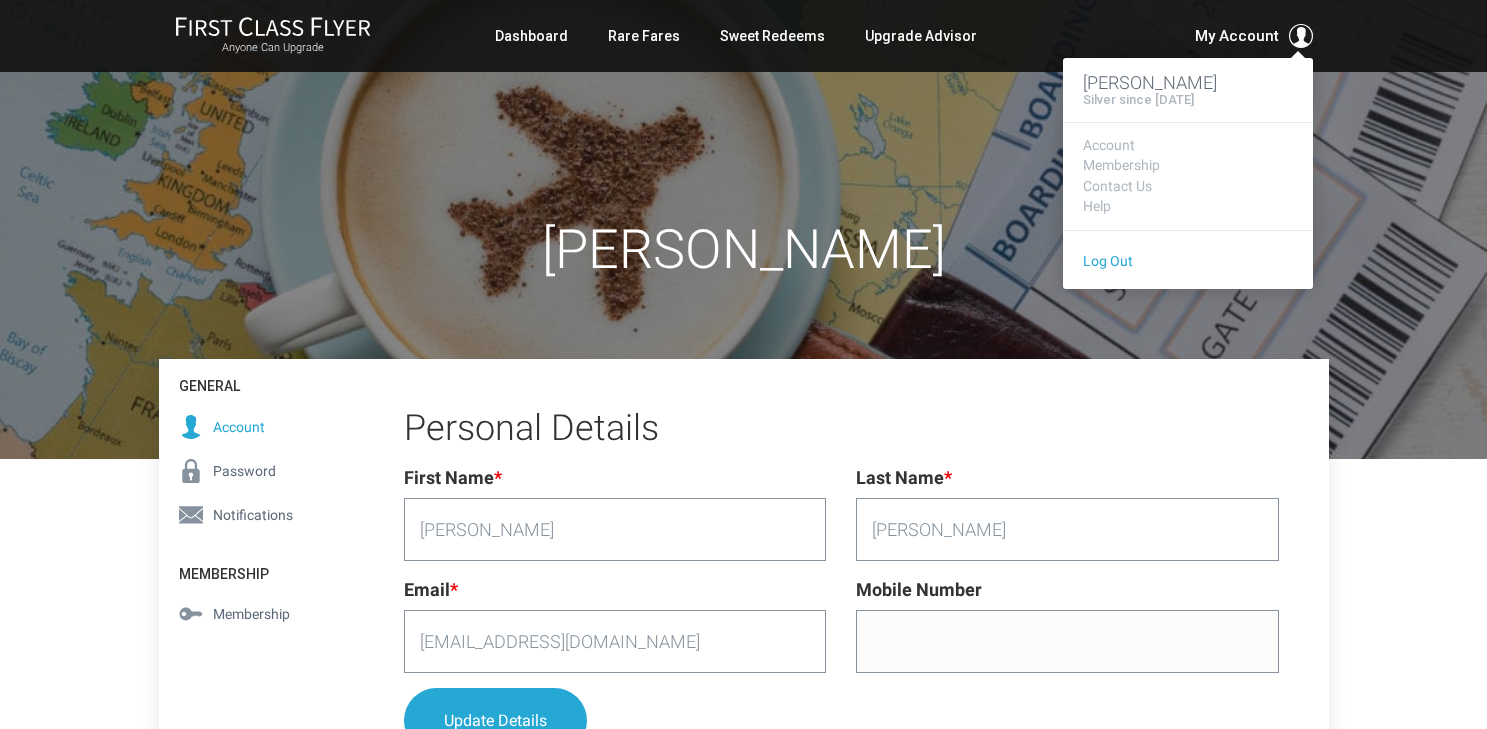 click on "Log Out" at bounding box center [1108, 261] 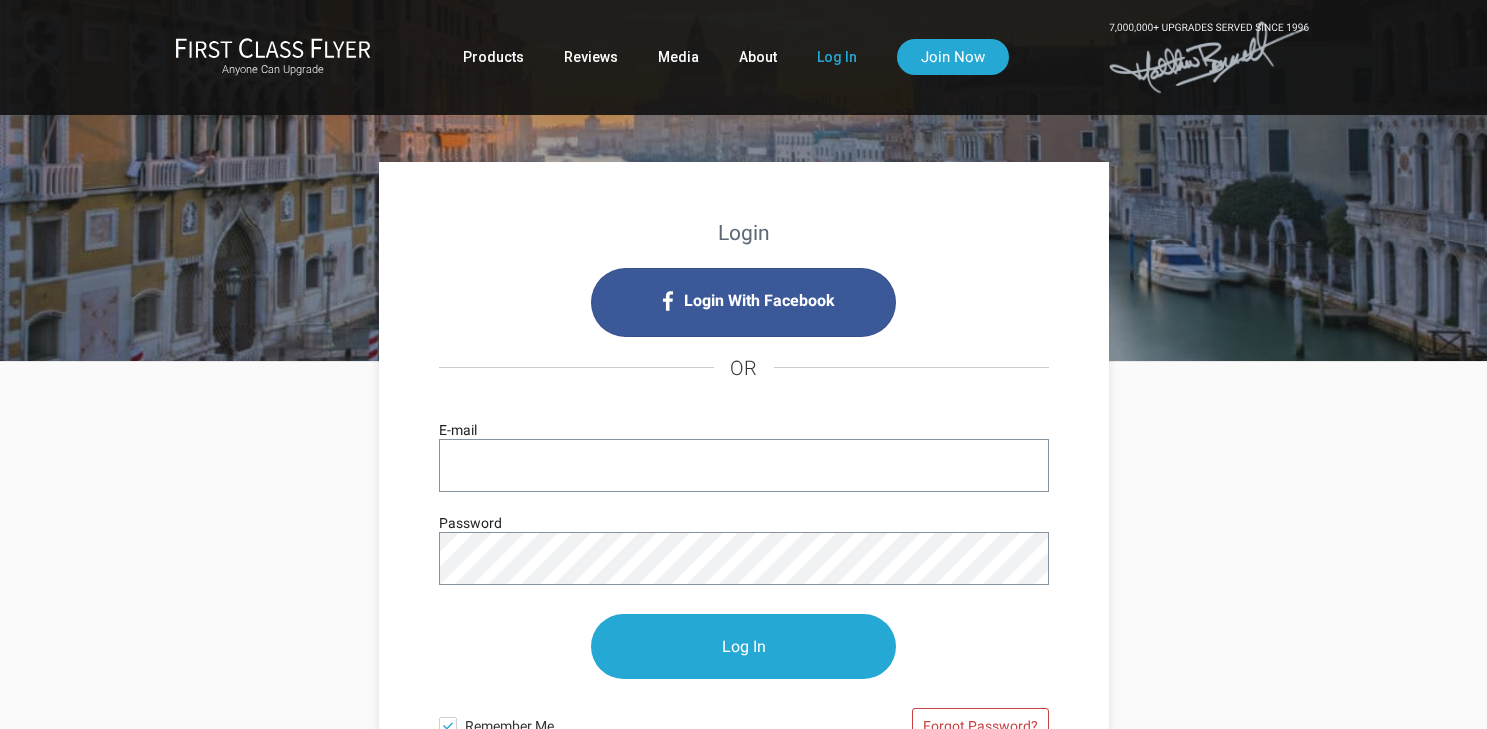 scroll, scrollTop: 0, scrollLeft: 0, axis: both 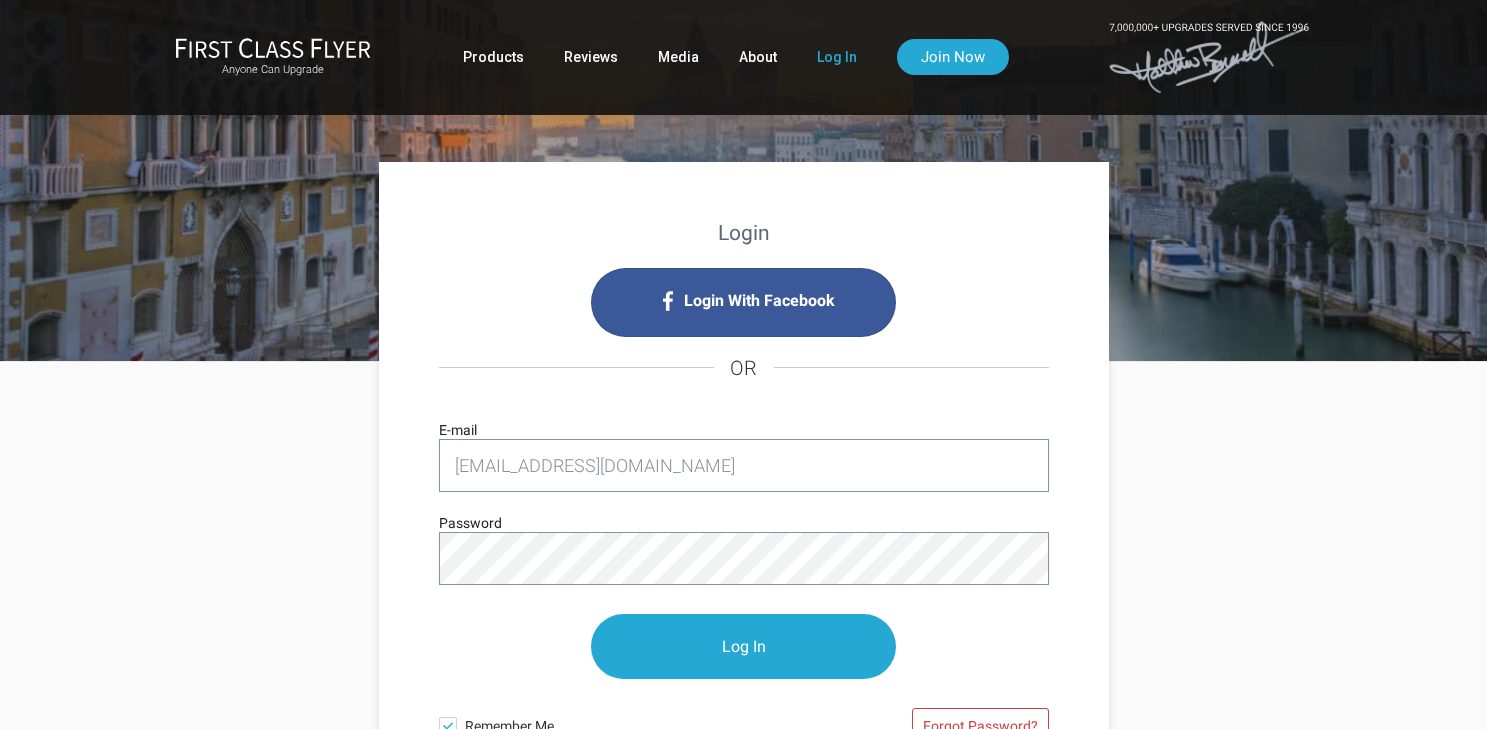 type on "neschore@ucdavis.edu" 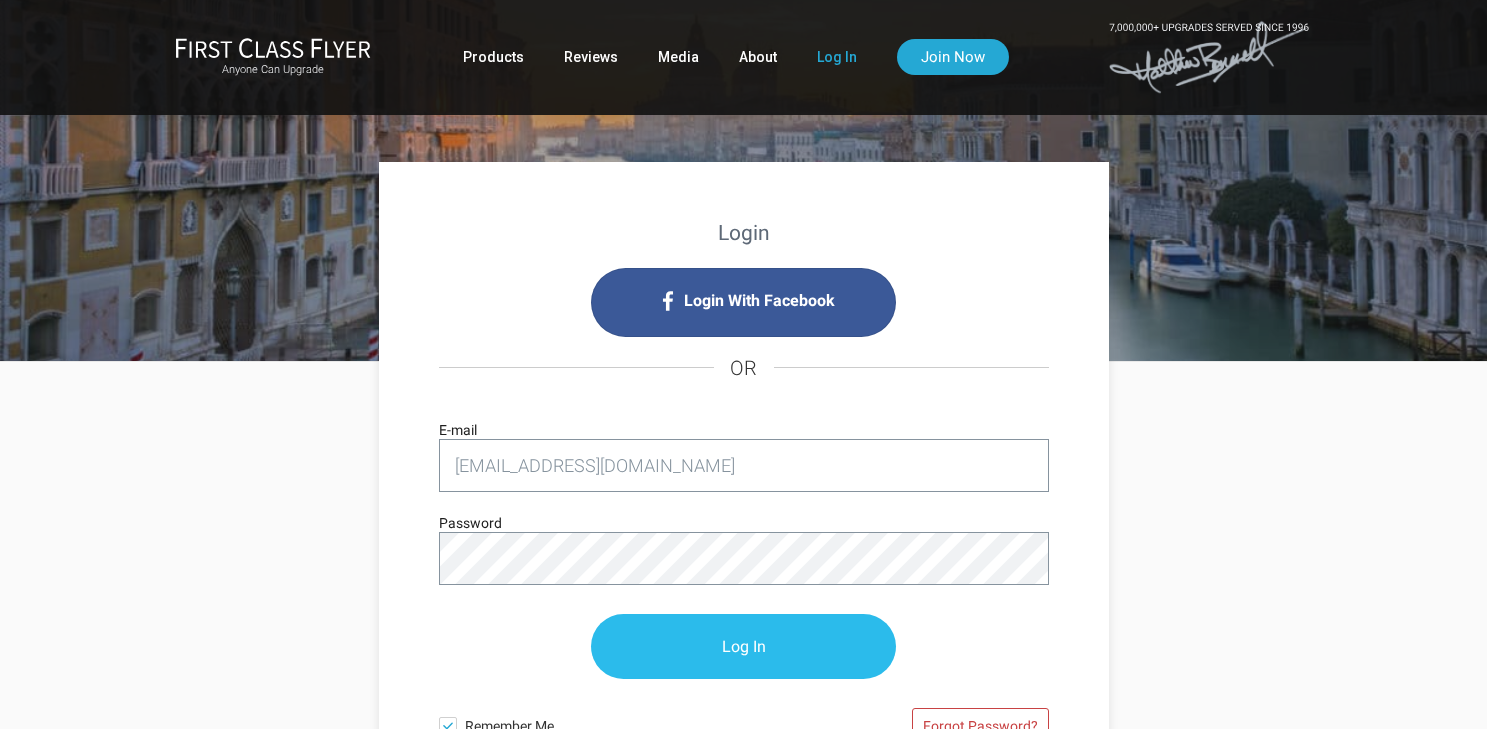 click on "Log In" at bounding box center (743, 646) 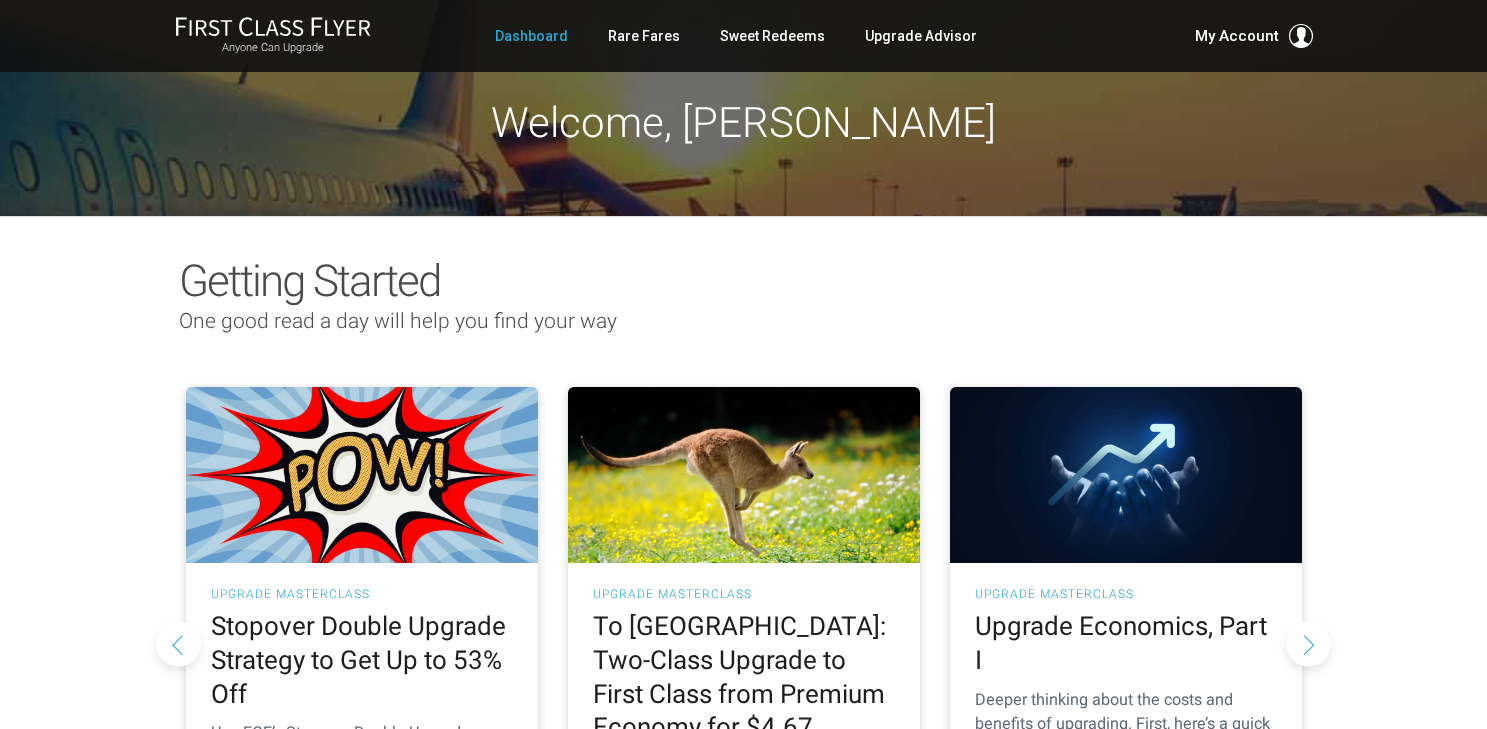 scroll, scrollTop: 0, scrollLeft: 0, axis: both 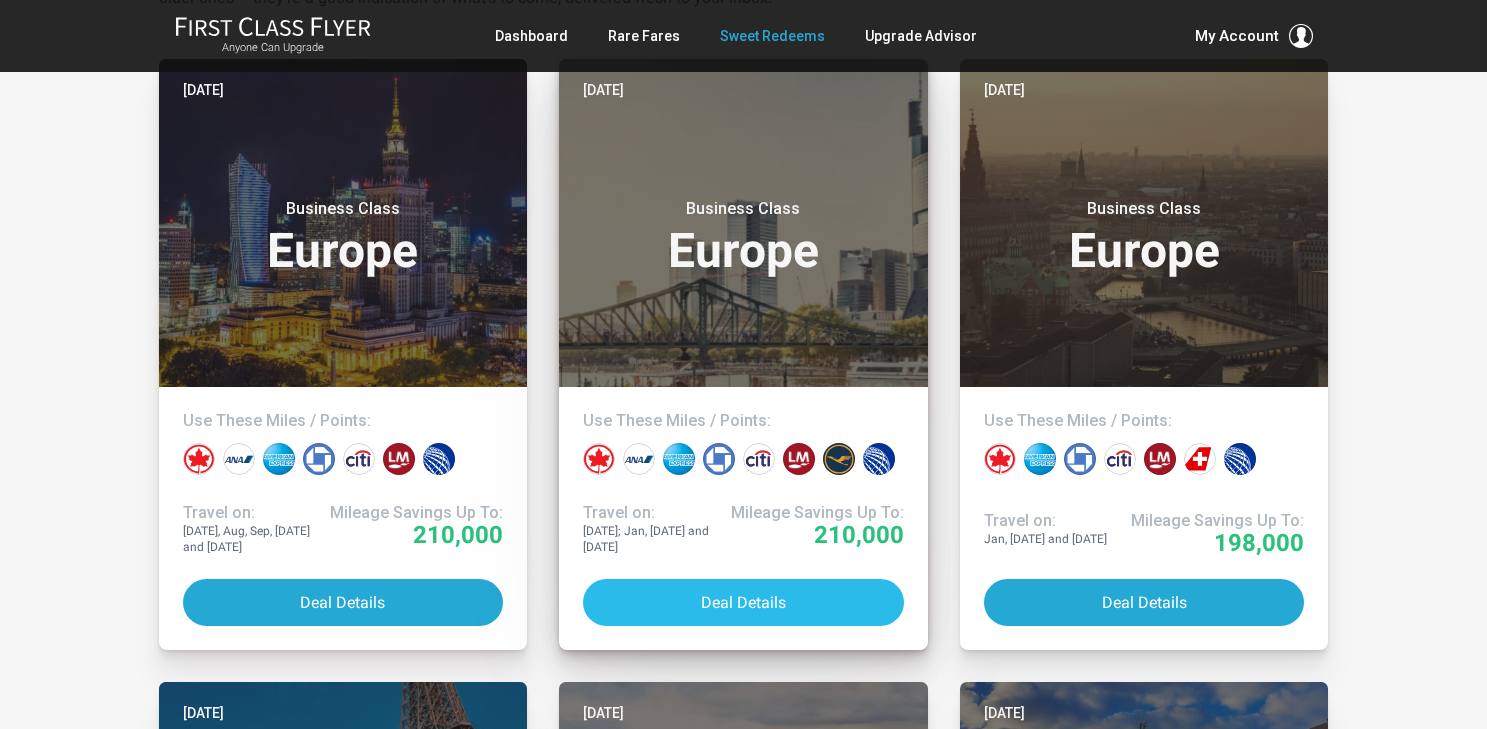 click on "Deal Details" at bounding box center (743, 602) 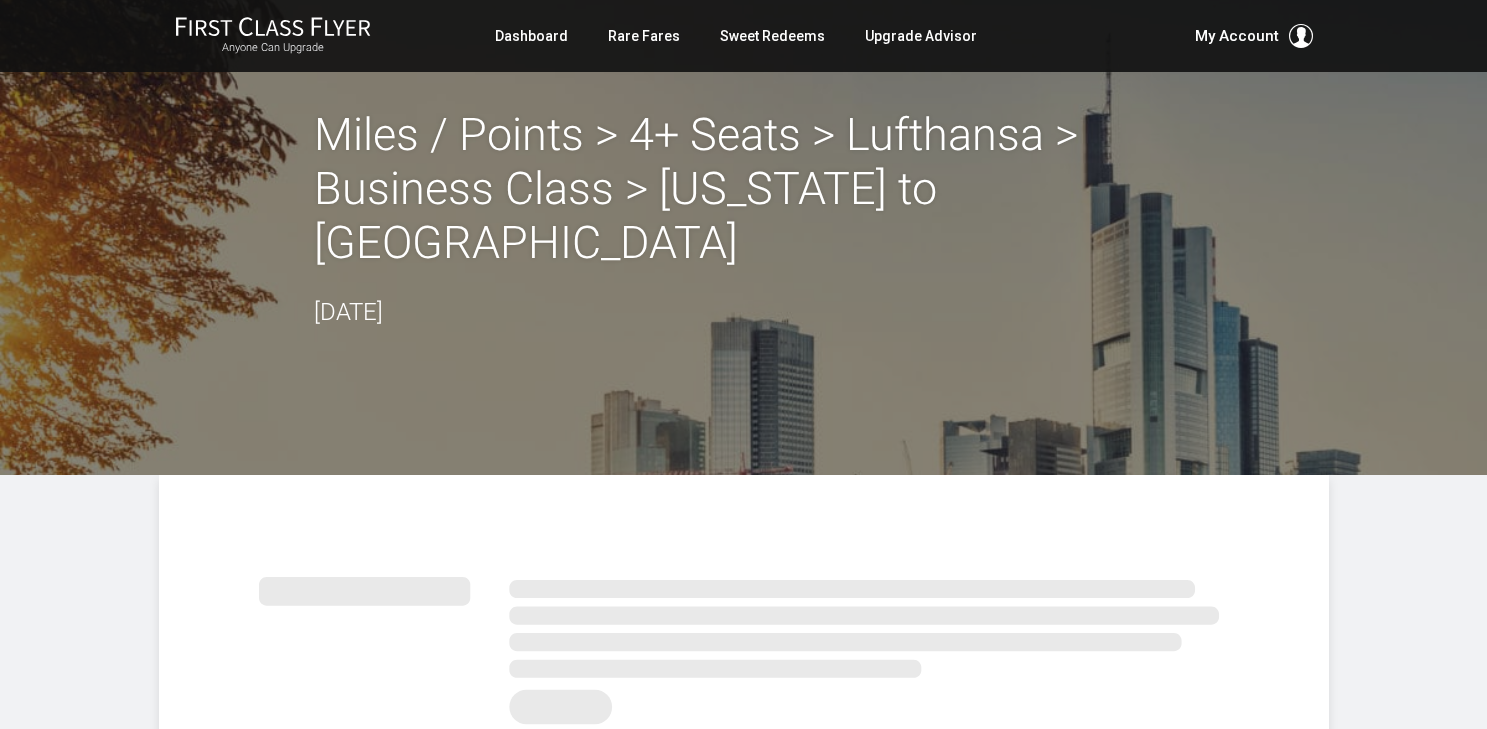 scroll, scrollTop: 0, scrollLeft: 0, axis: both 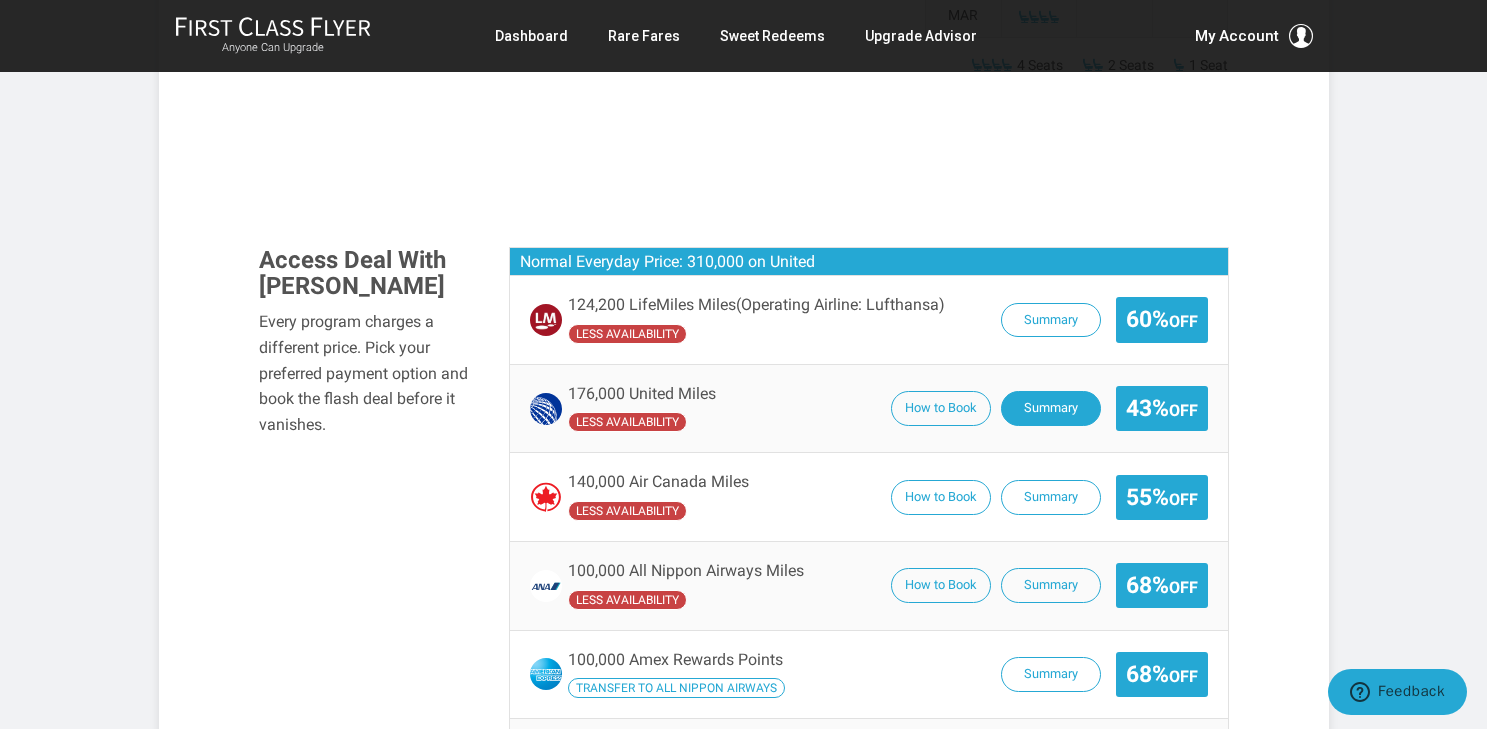 click on "Summary" at bounding box center [1051, 408] 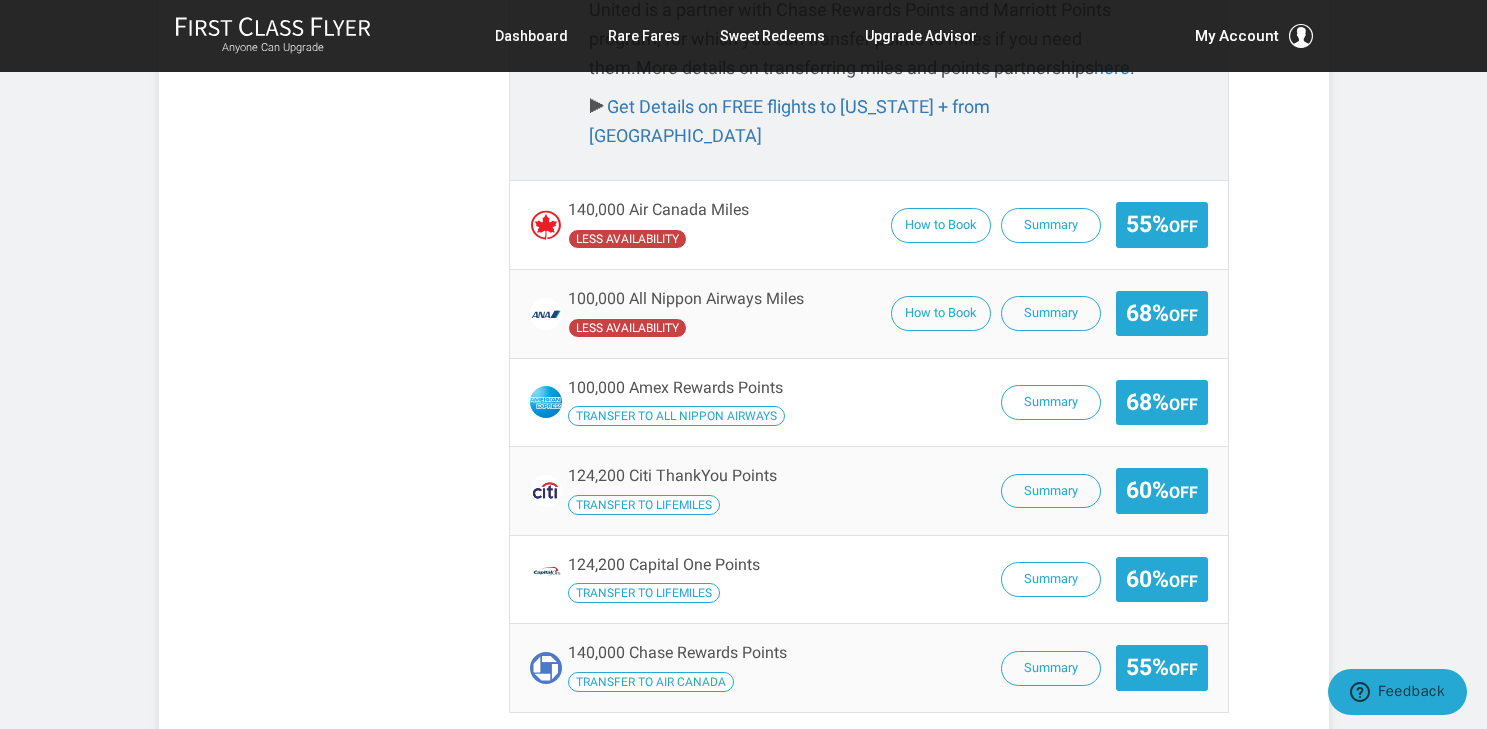 scroll, scrollTop: 2082, scrollLeft: 0, axis: vertical 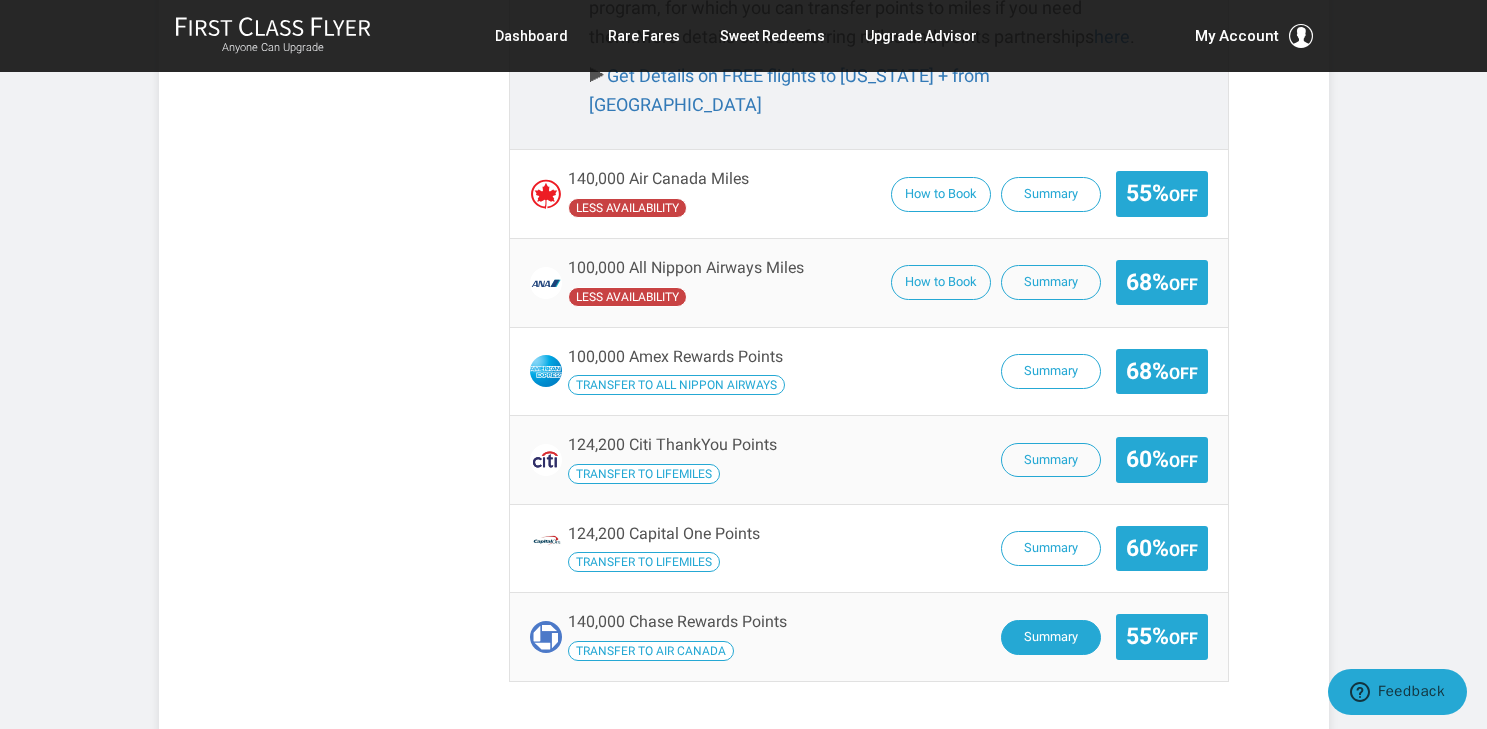 click on "Summary" at bounding box center (1051, 637) 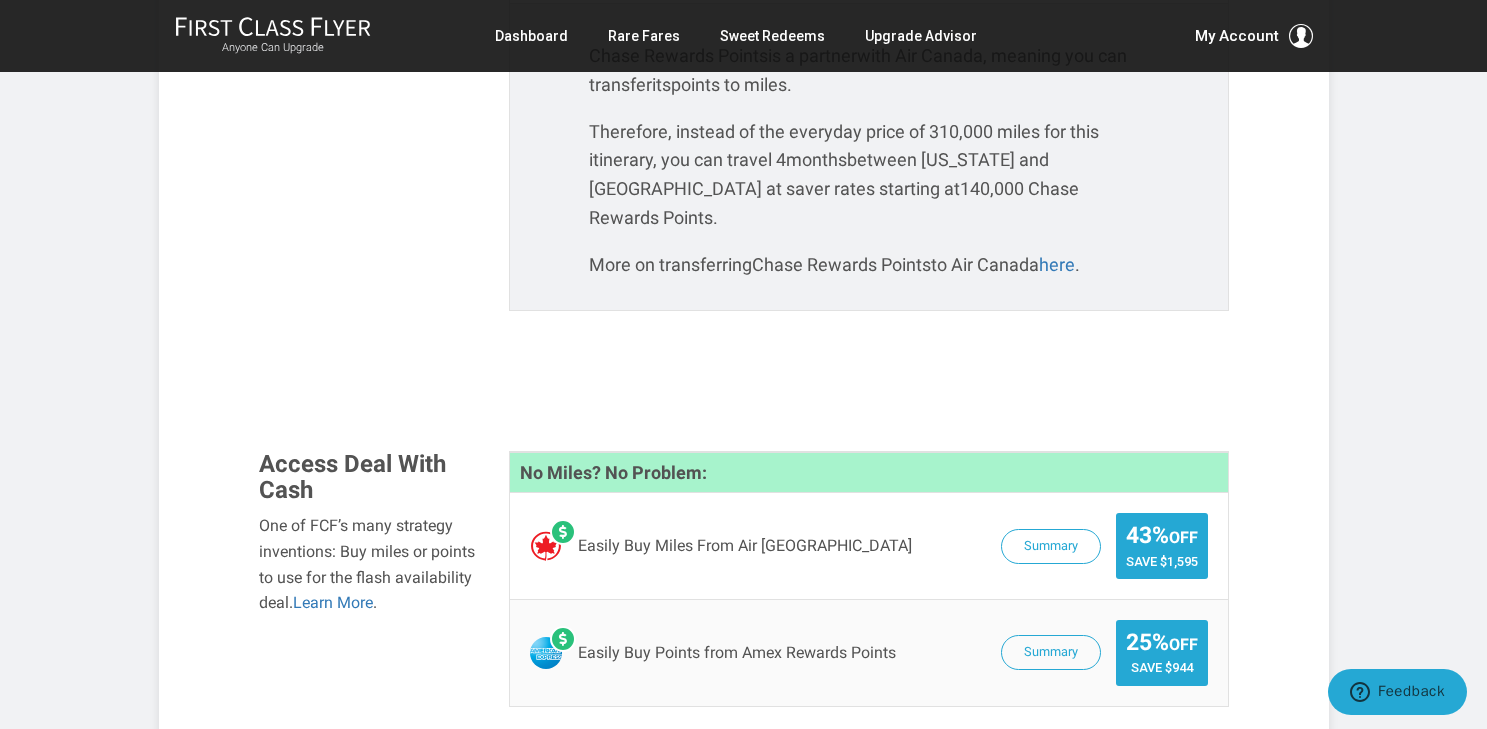 scroll, scrollTop: 2367, scrollLeft: 0, axis: vertical 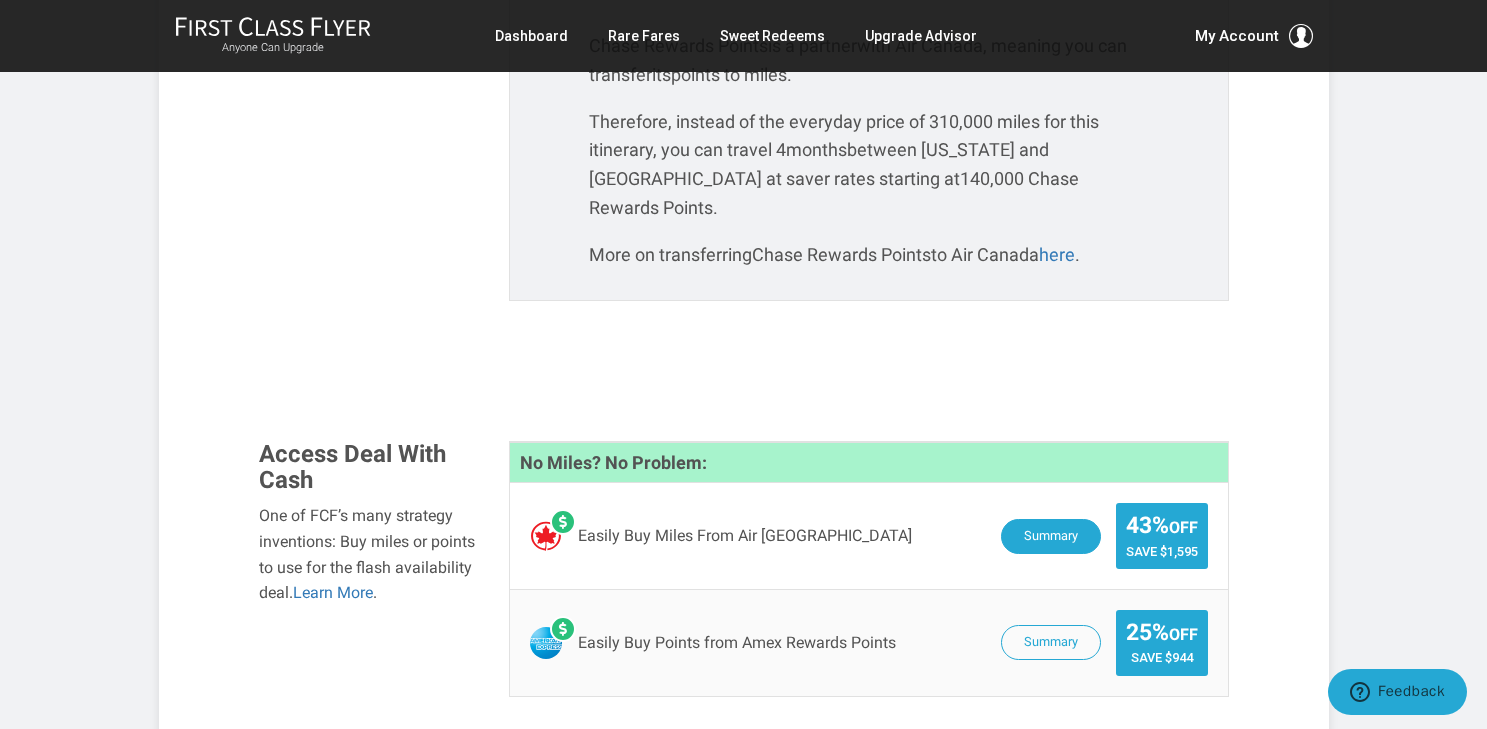 click on "Summary" at bounding box center (1051, 536) 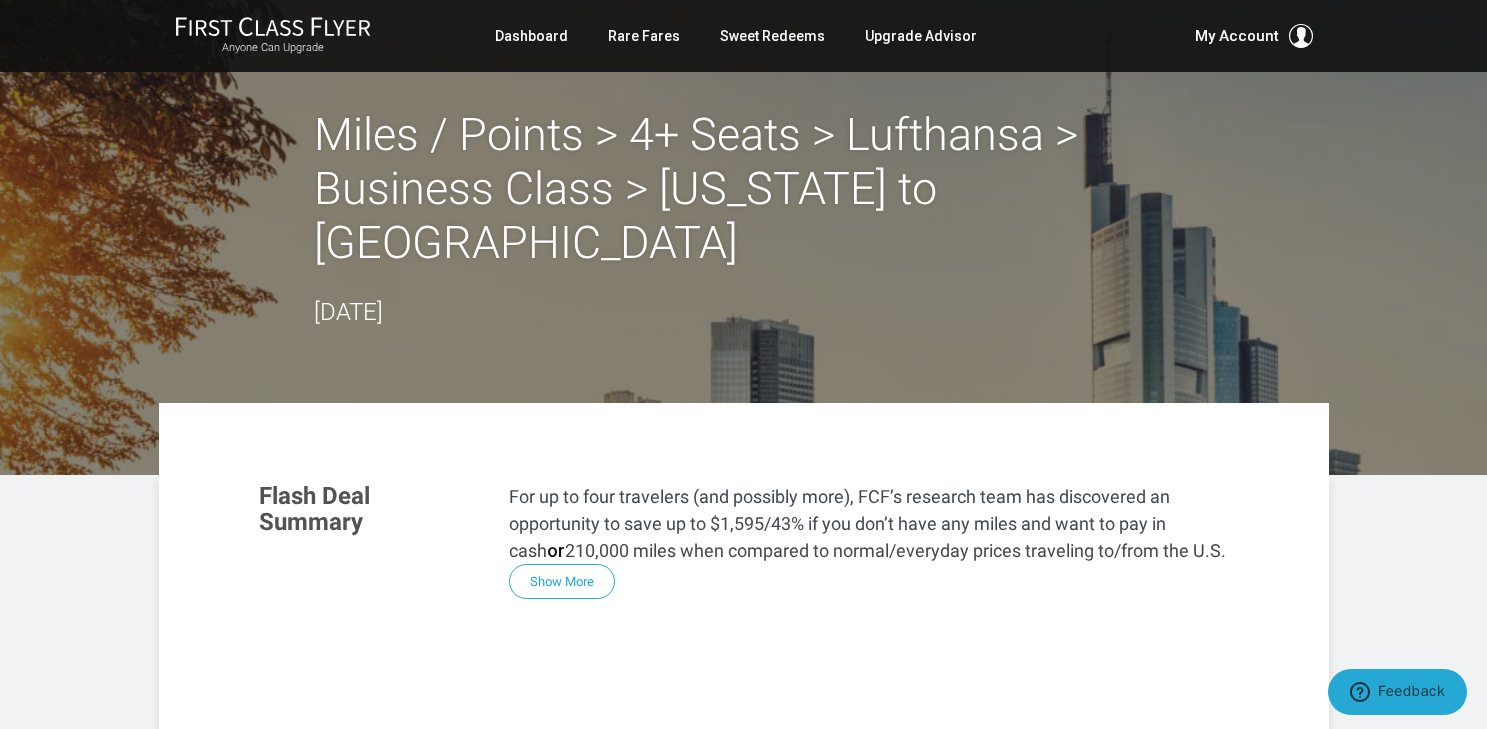 scroll, scrollTop: 0, scrollLeft: 0, axis: both 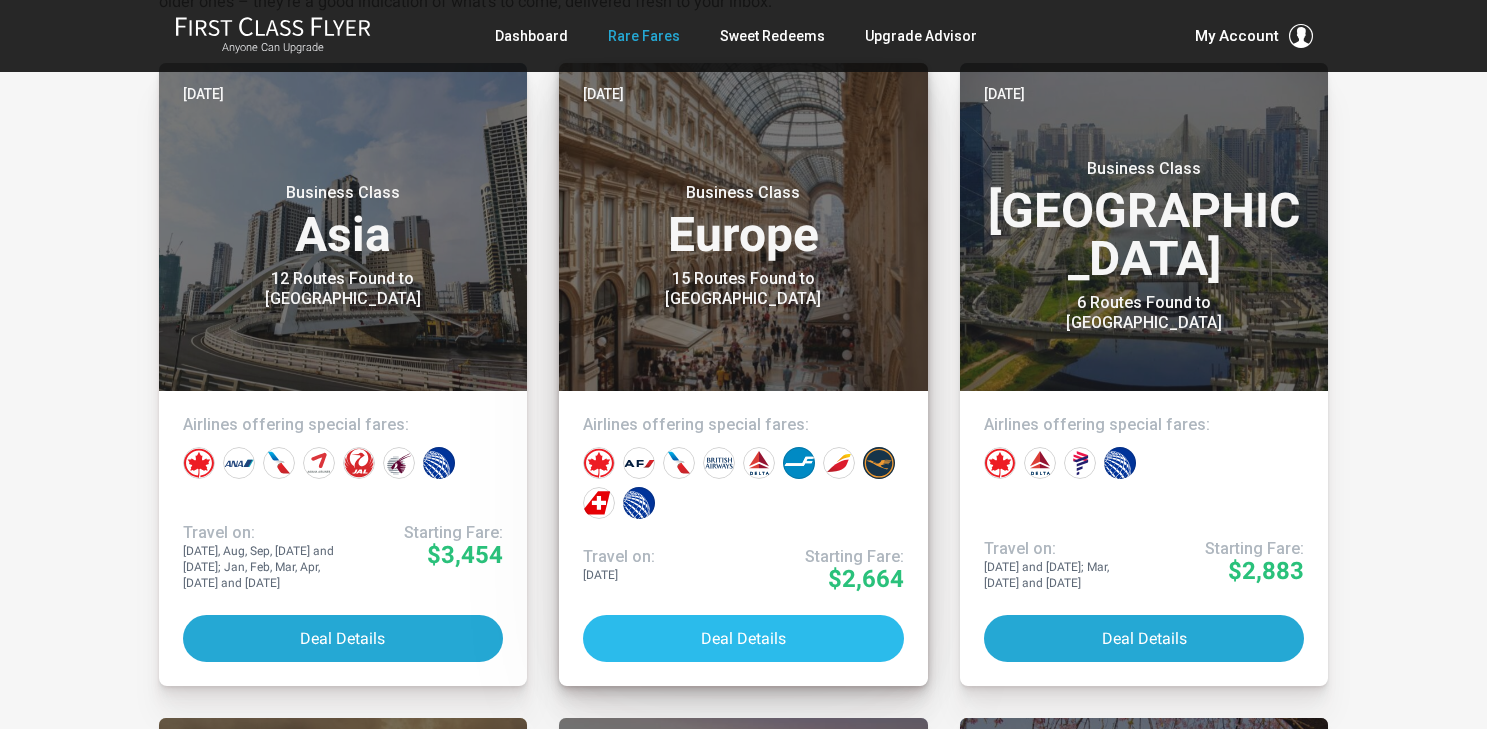 click on "Deal Details" at bounding box center [743, 638] 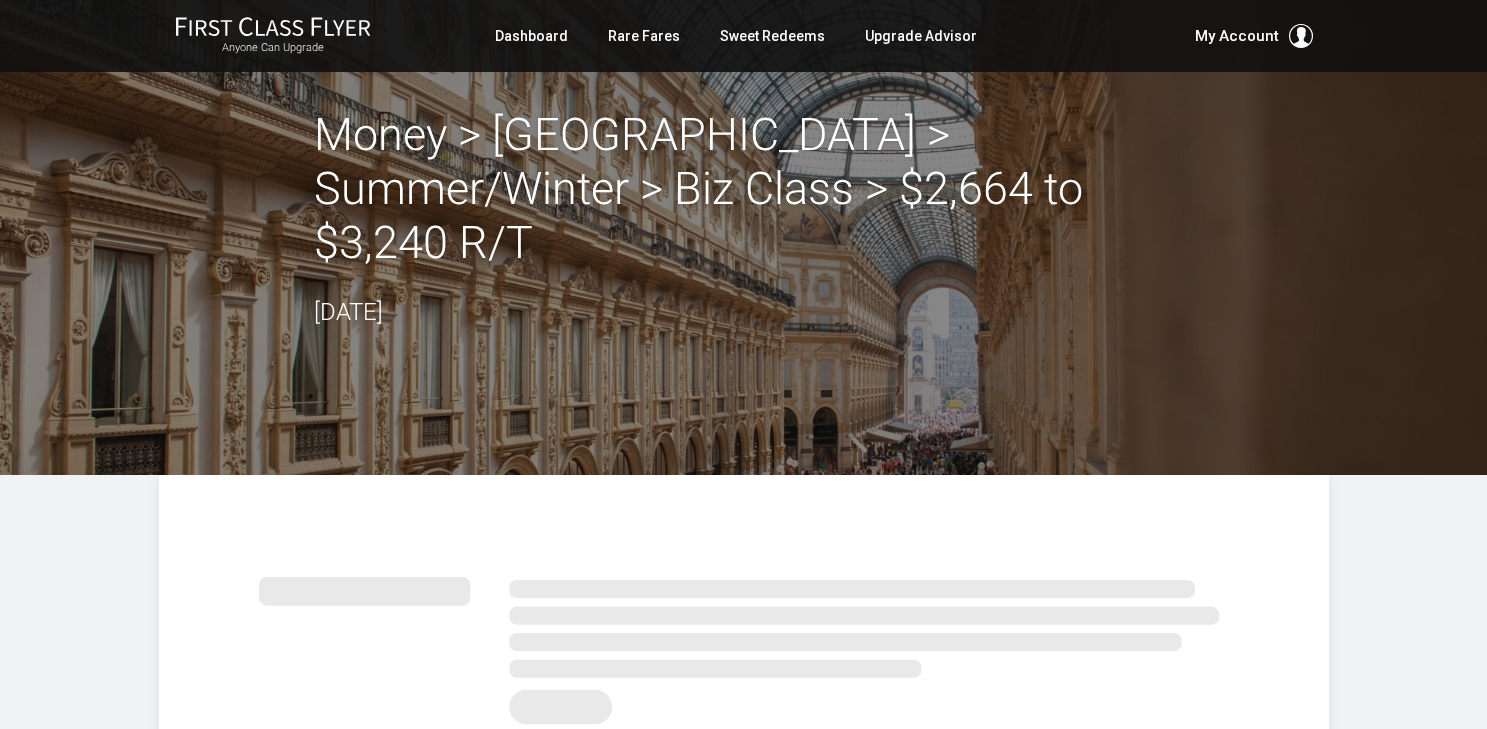 scroll, scrollTop: 0, scrollLeft: 0, axis: both 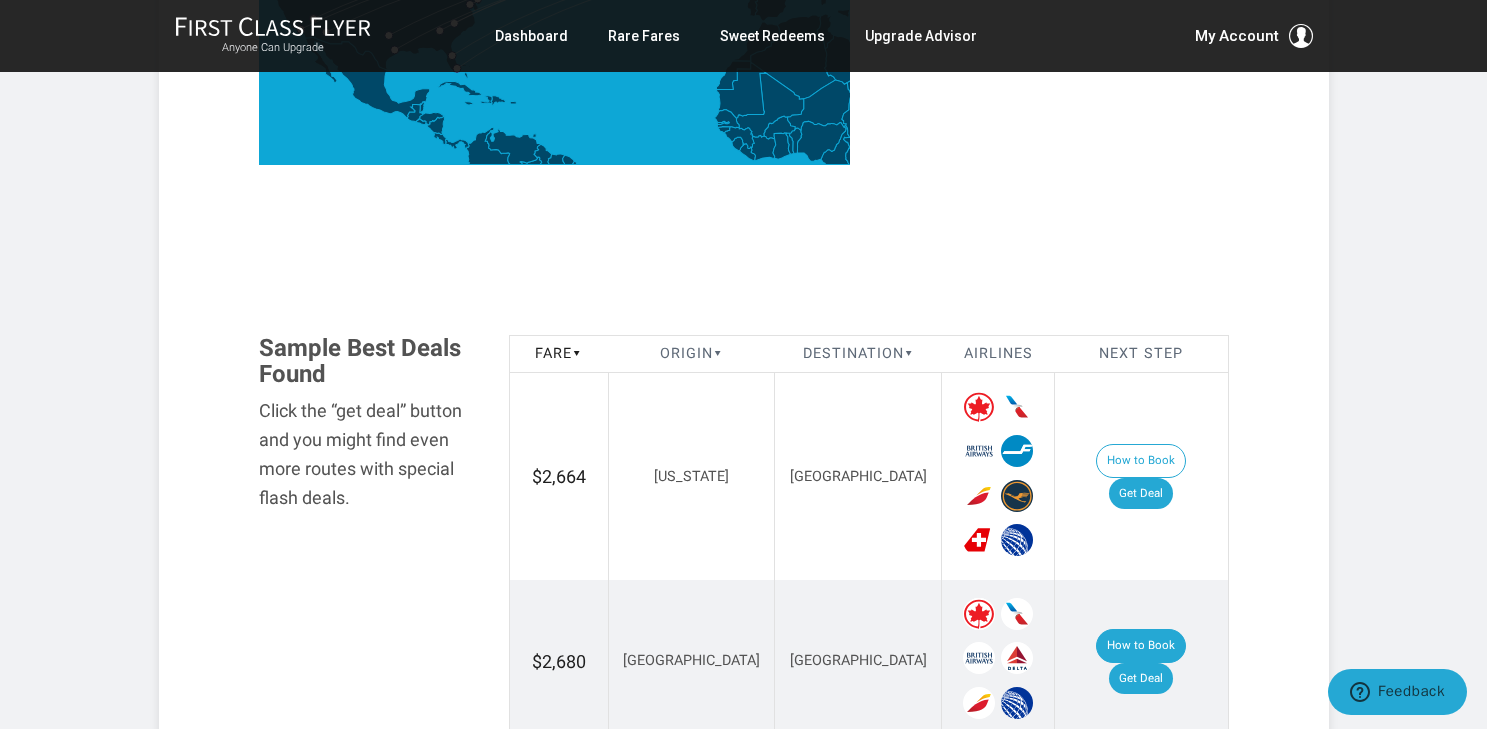 click on "How to Book" at bounding box center (1141, 646) 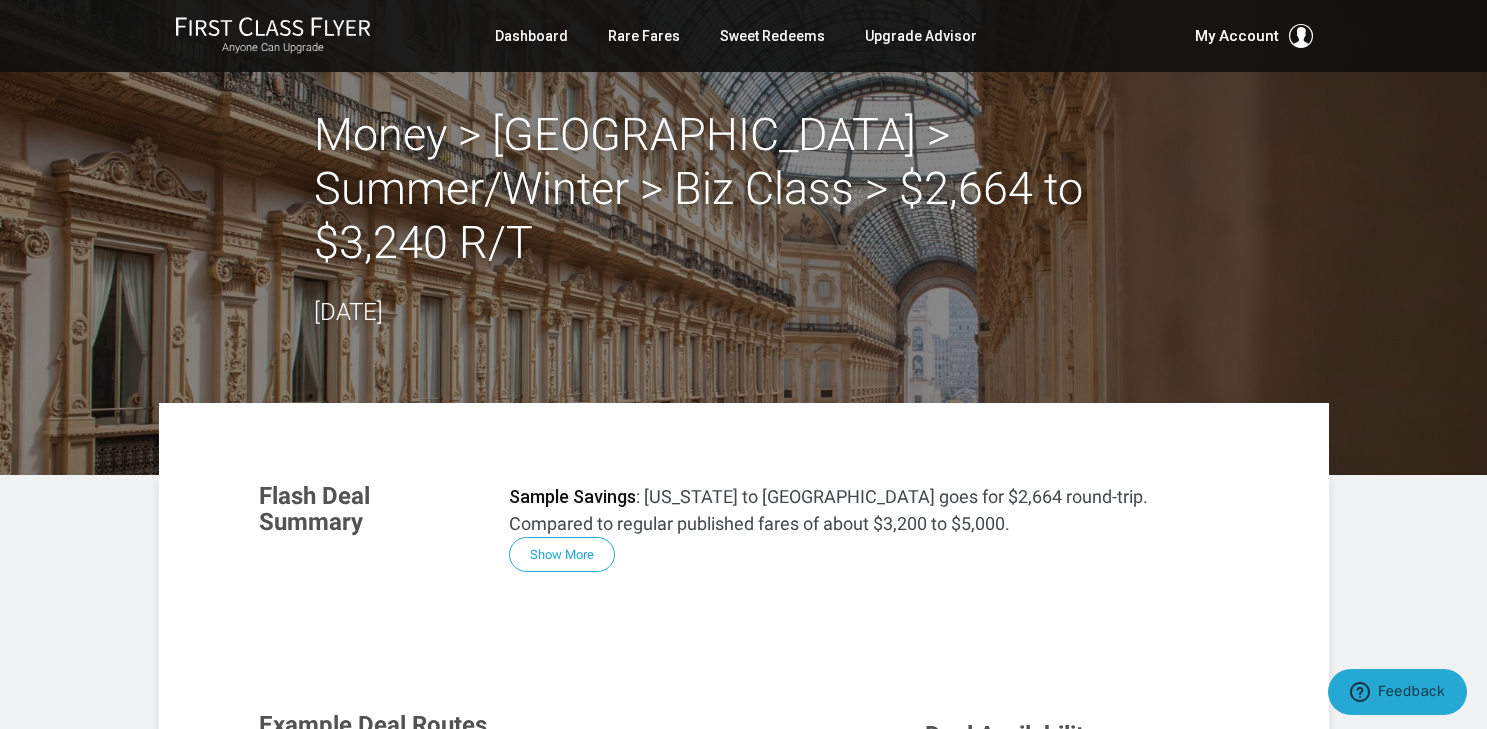 scroll, scrollTop: 0, scrollLeft: 0, axis: both 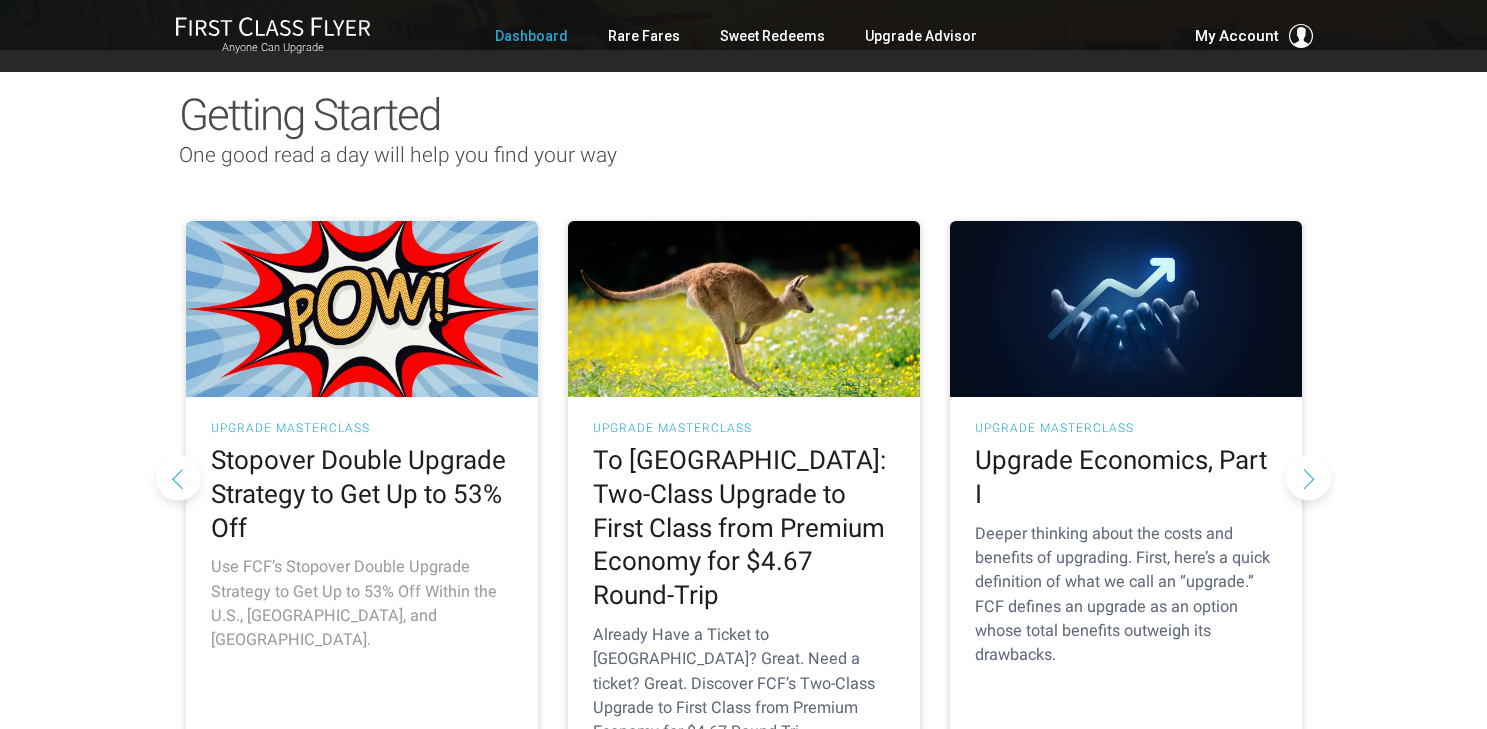 click on "Stopover Double Upgrade Strategy to Get Up to 53% Off" at bounding box center (362, 494) 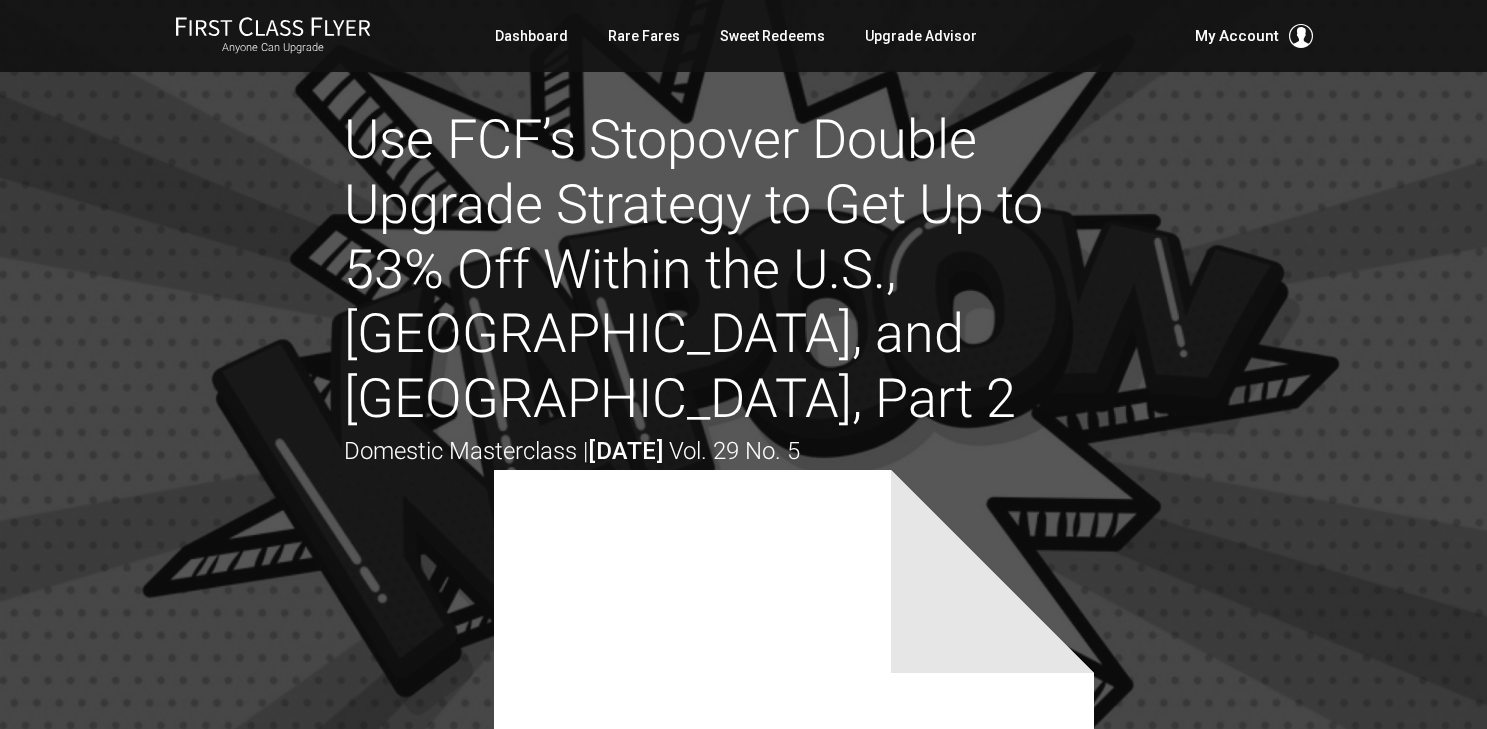 scroll, scrollTop: 0, scrollLeft: 0, axis: both 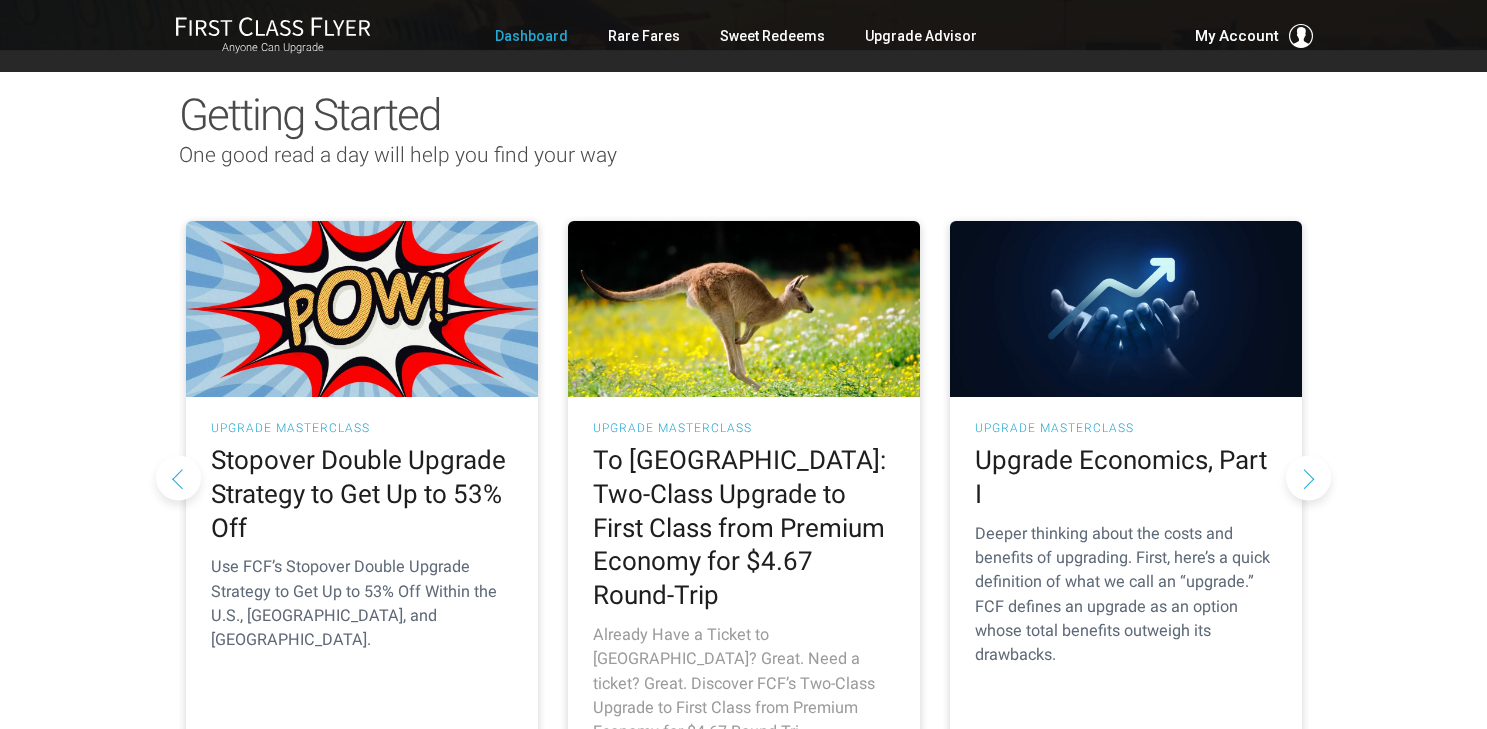 click on "To Australia: Two-Class Upgrade to First Class from Premium Economy for $4.67 Round-Trip" at bounding box center [744, 528] 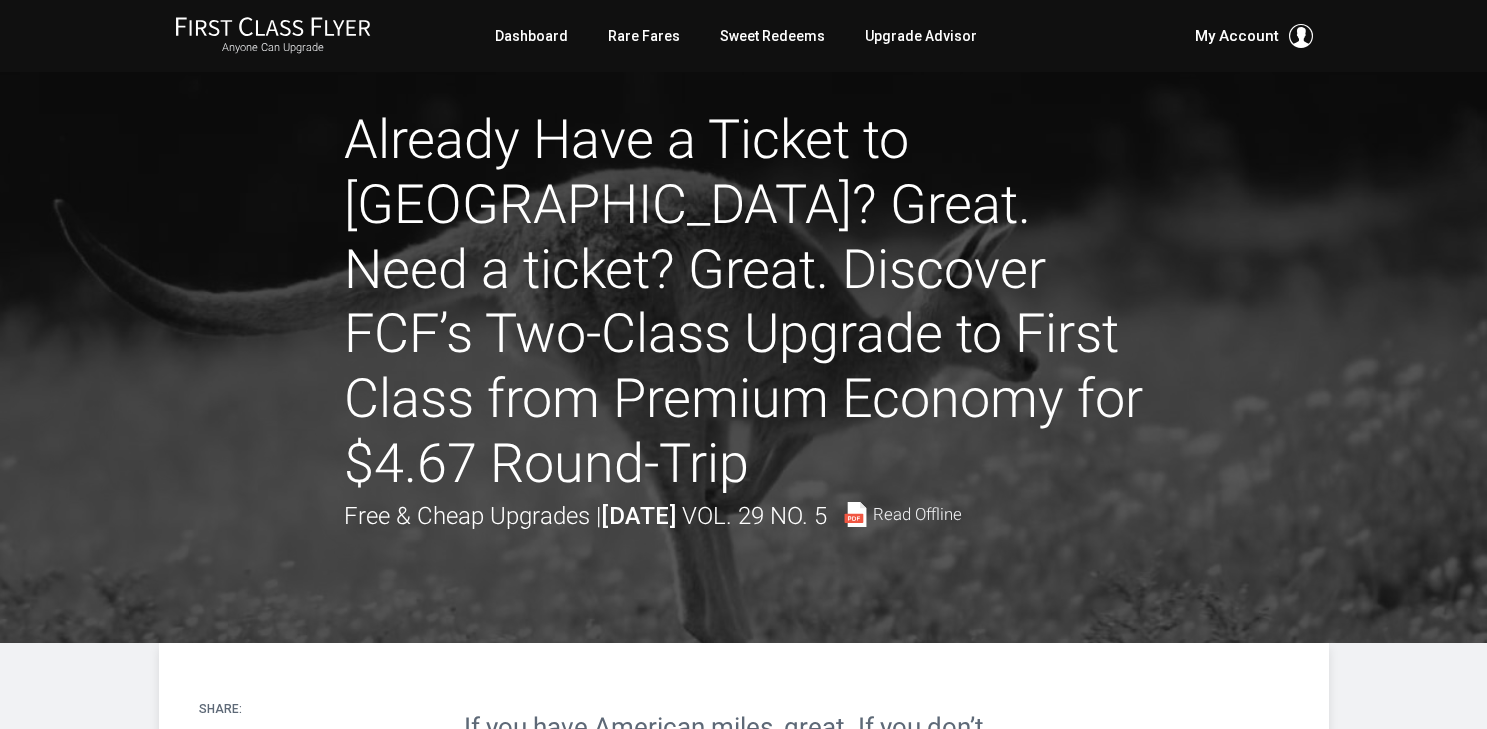 scroll, scrollTop: 0, scrollLeft: 0, axis: both 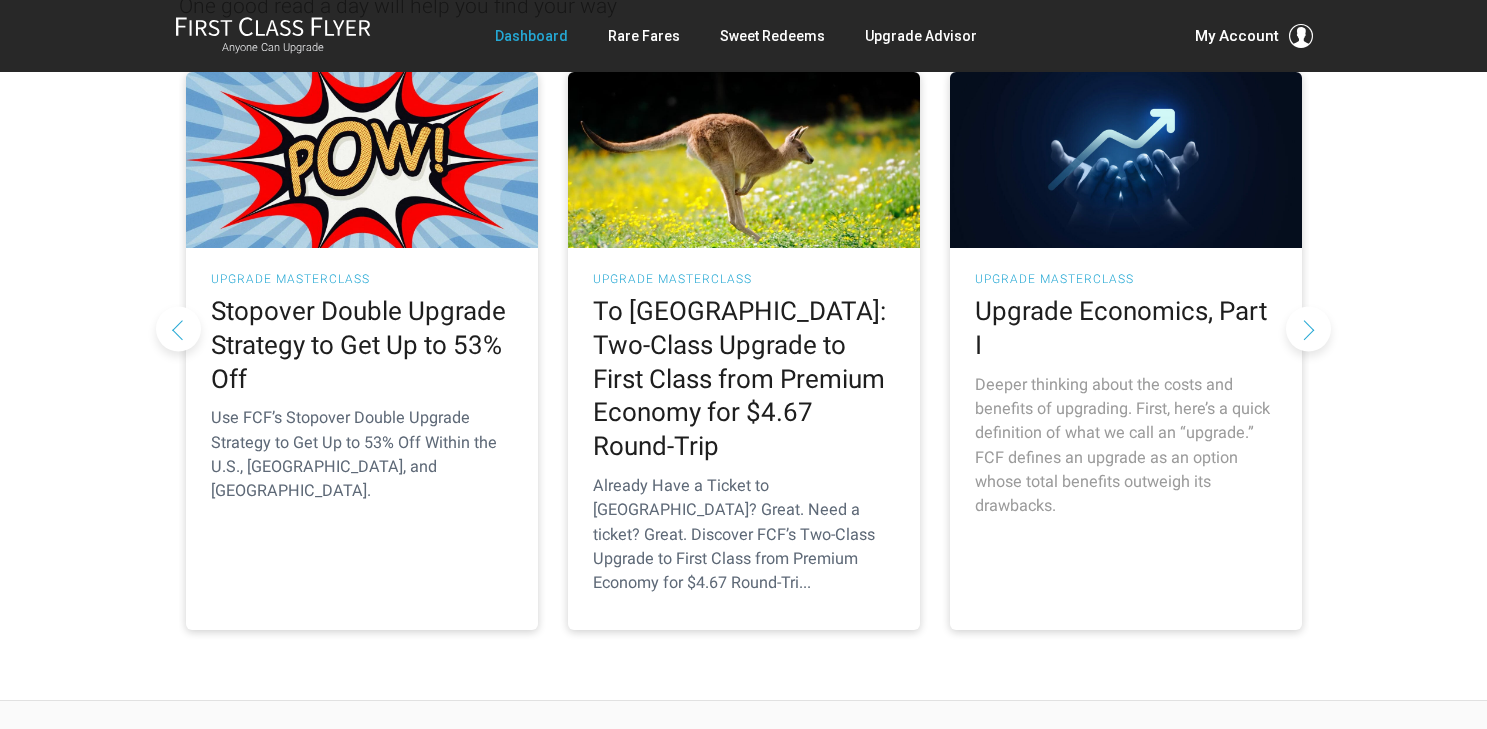 click on "Upgrade Economics, Part I" at bounding box center (1126, 329) 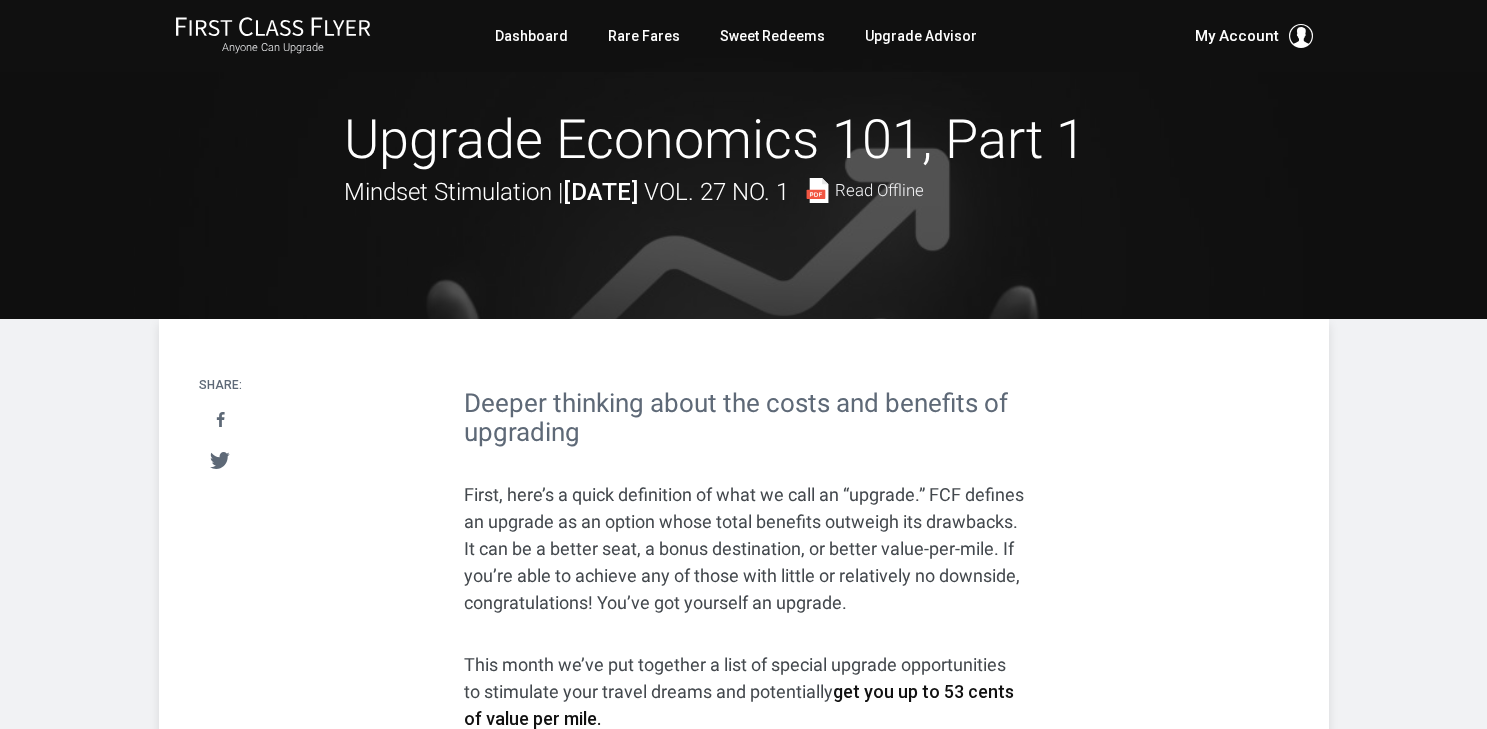 scroll, scrollTop: 0, scrollLeft: 0, axis: both 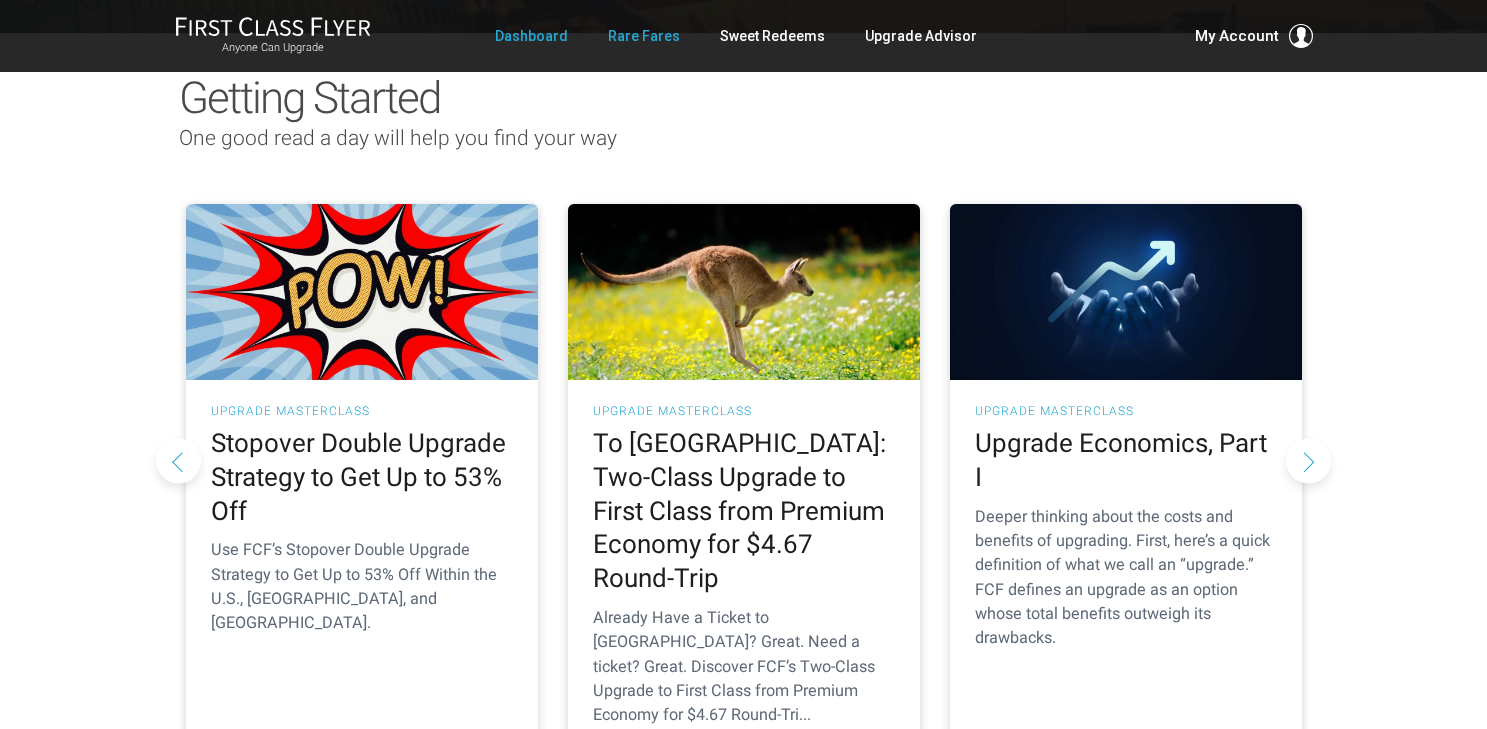 click on "Rare Fares" at bounding box center [644, 36] 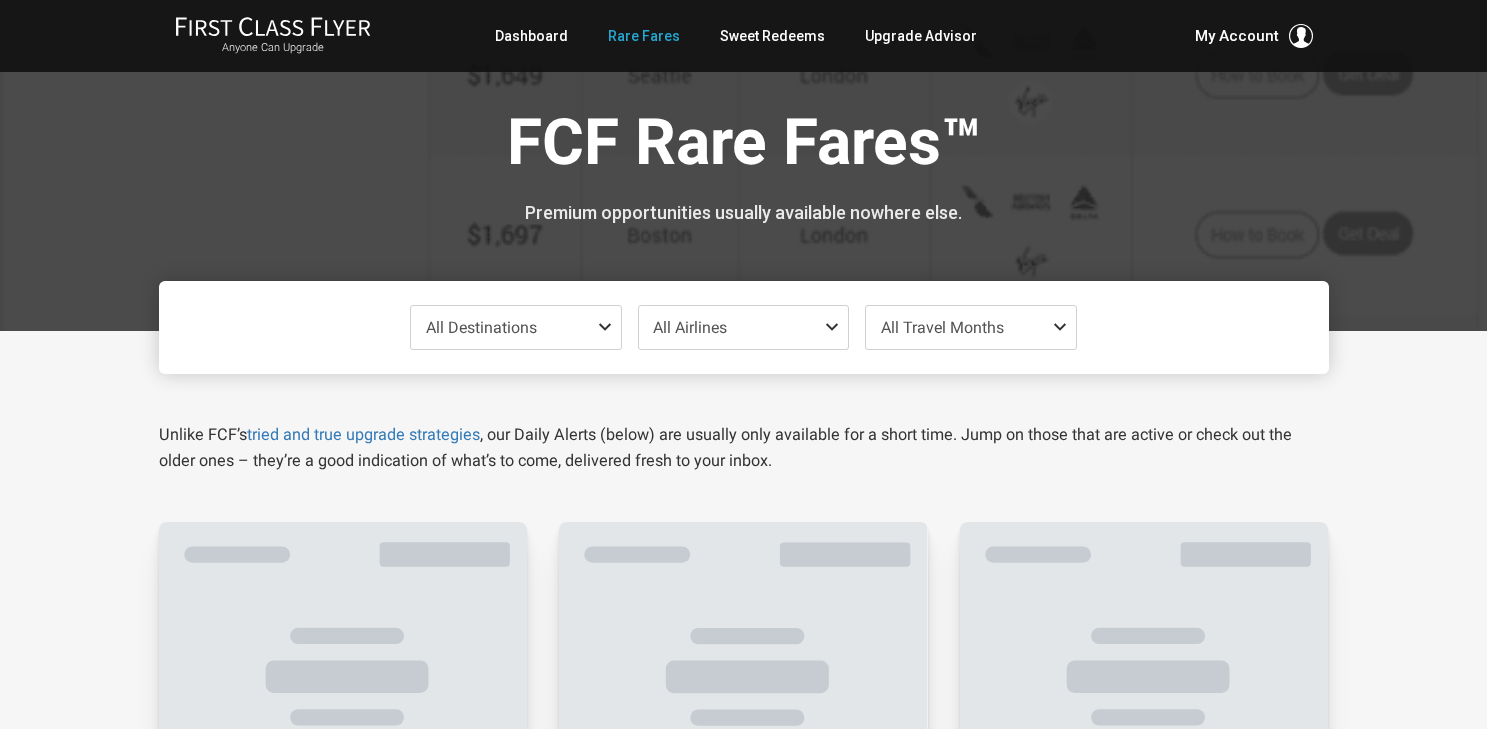 scroll, scrollTop: 0, scrollLeft: 0, axis: both 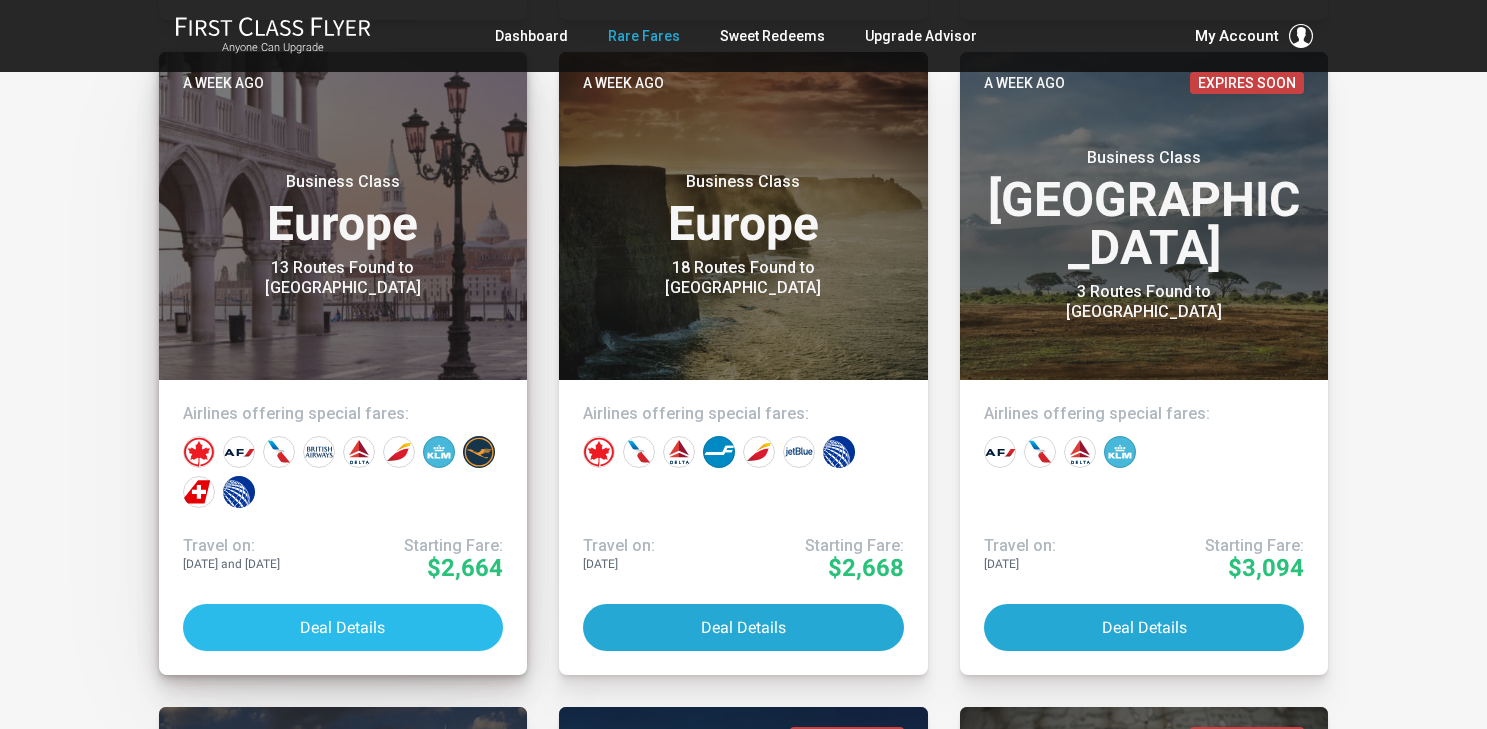 click on "Deal Details" at bounding box center [343, 627] 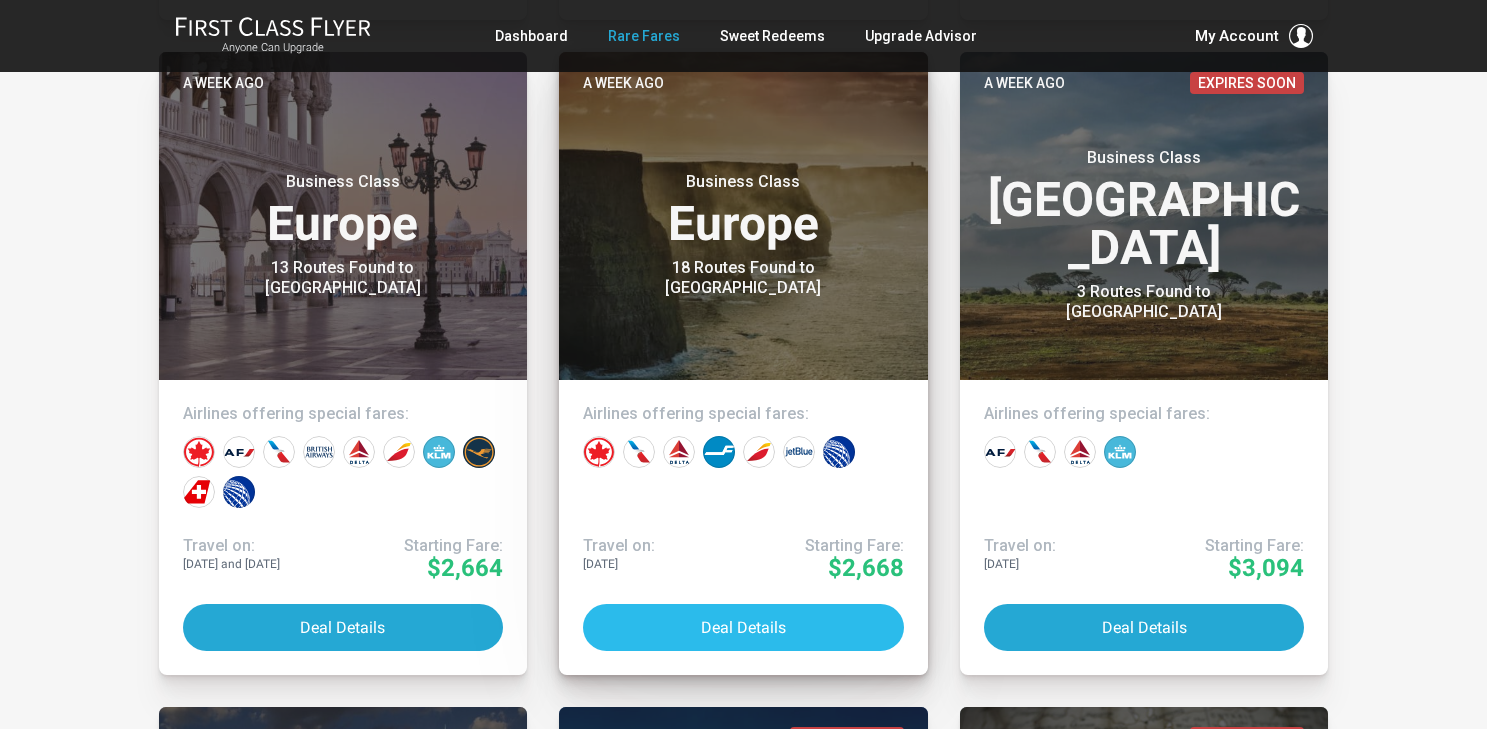 click on "Deal Details" at bounding box center [743, 627] 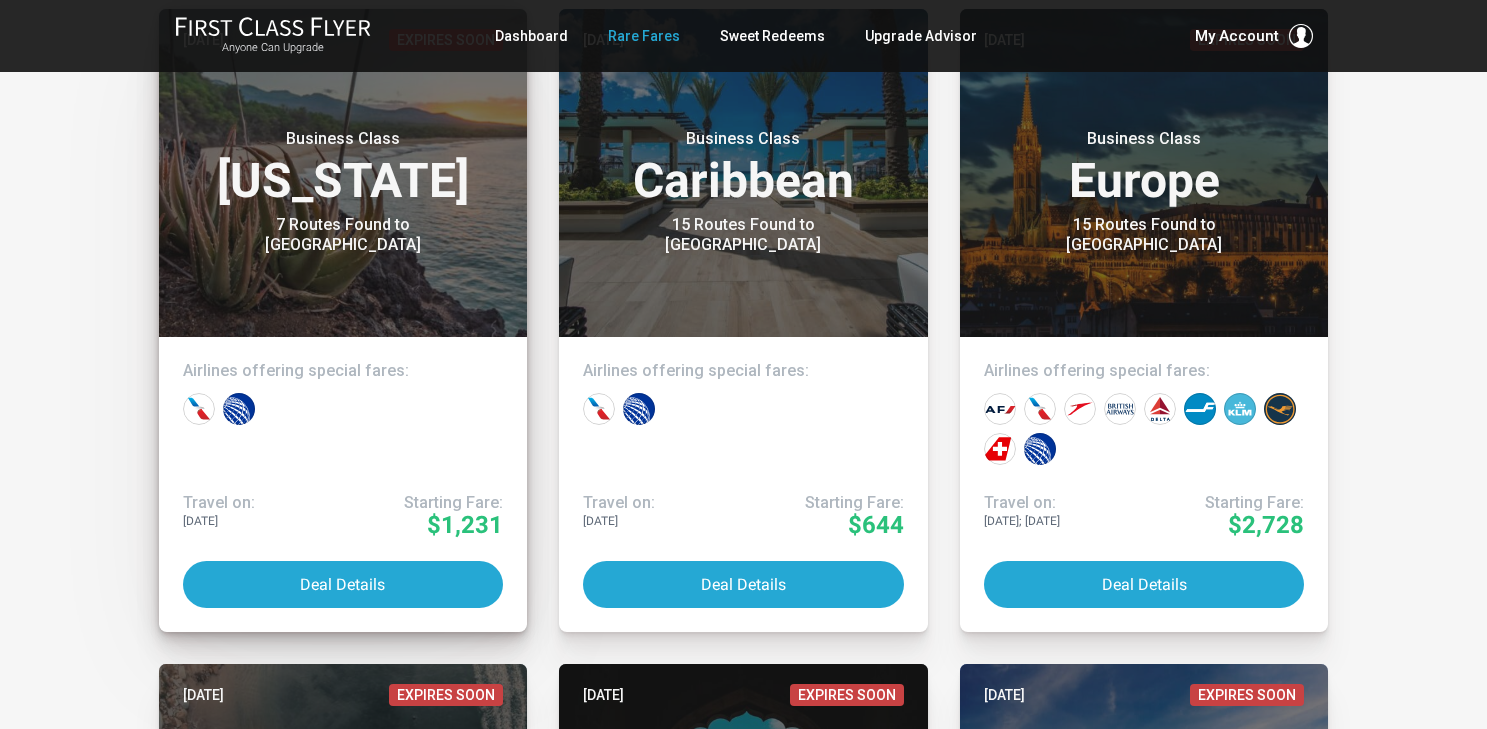 scroll, scrollTop: 3768, scrollLeft: 0, axis: vertical 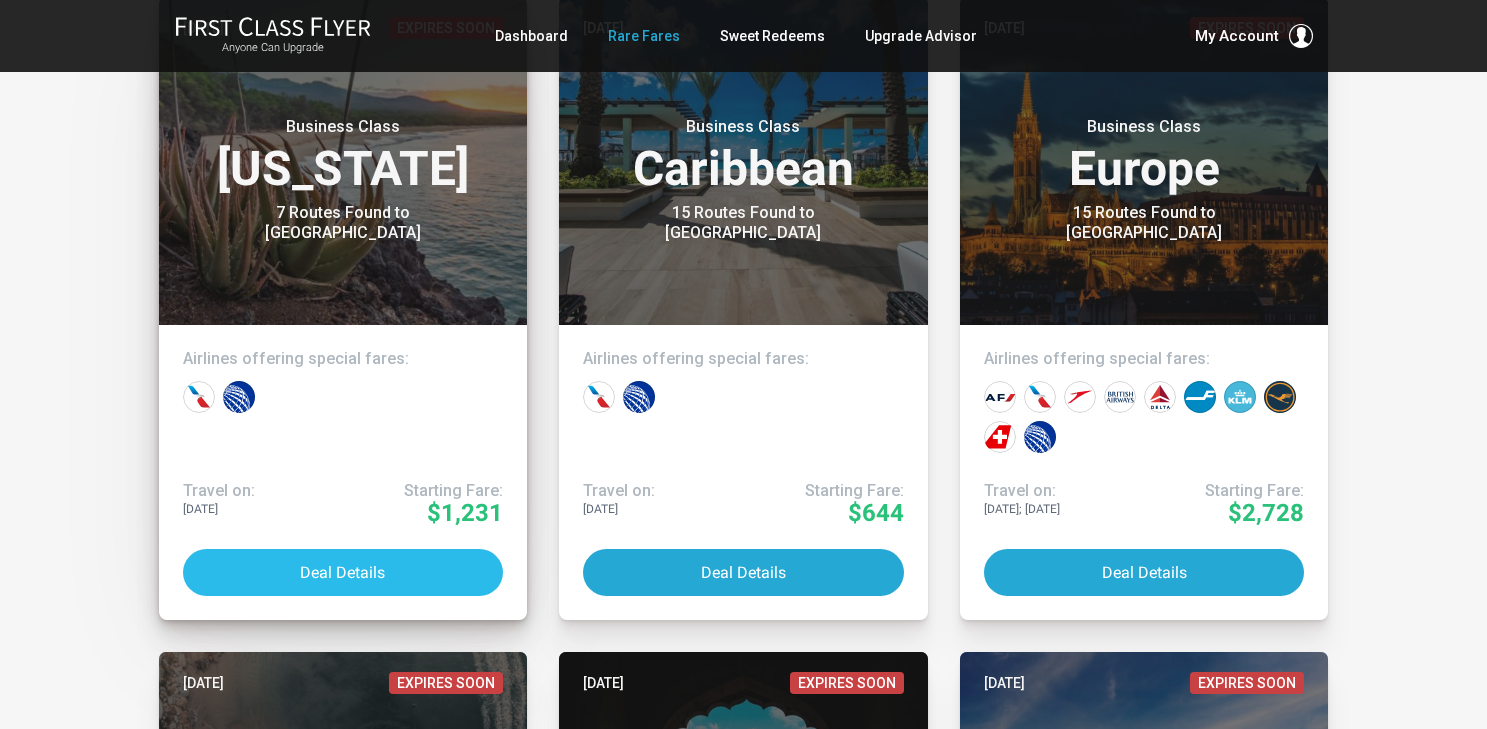 click on "Deal Details" at bounding box center (343, 572) 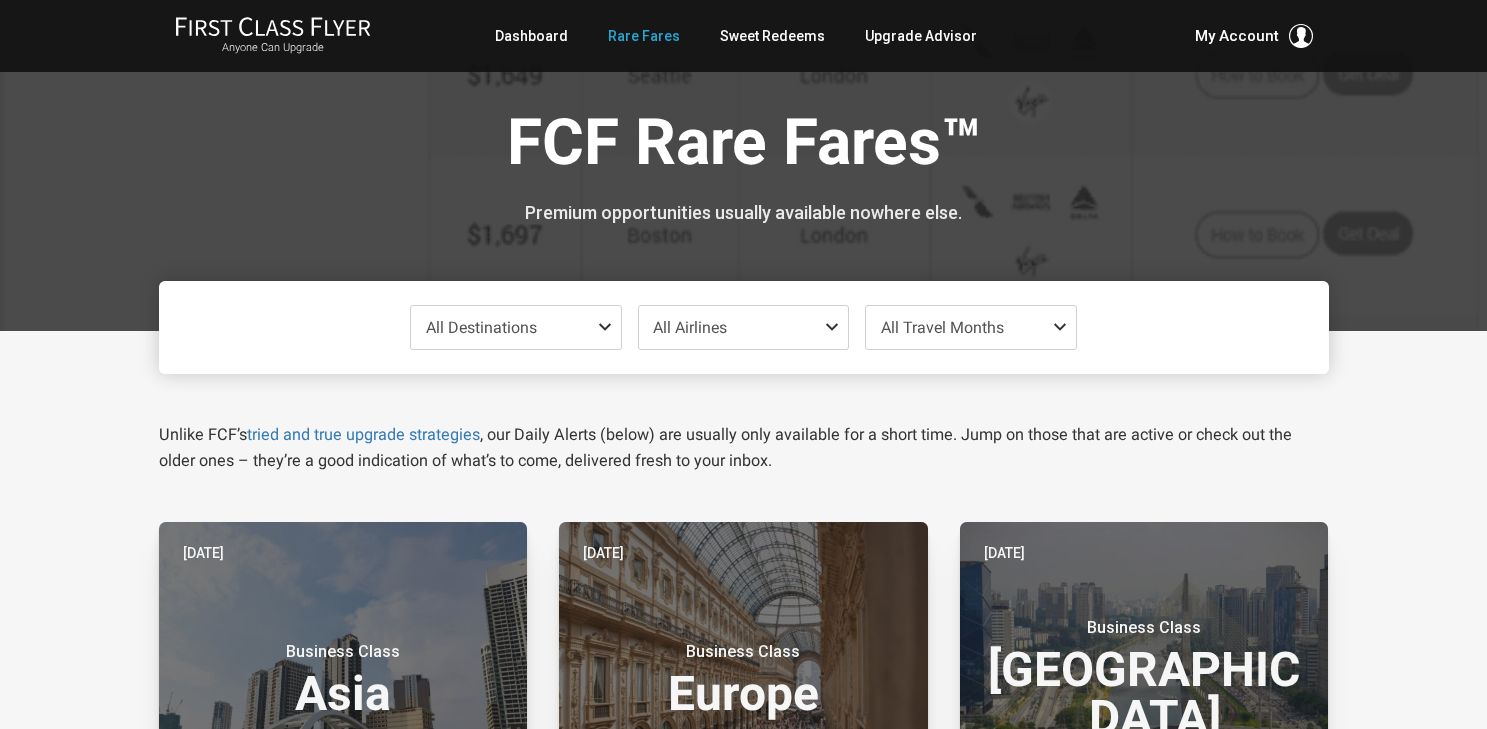 scroll, scrollTop: 0, scrollLeft: 0, axis: both 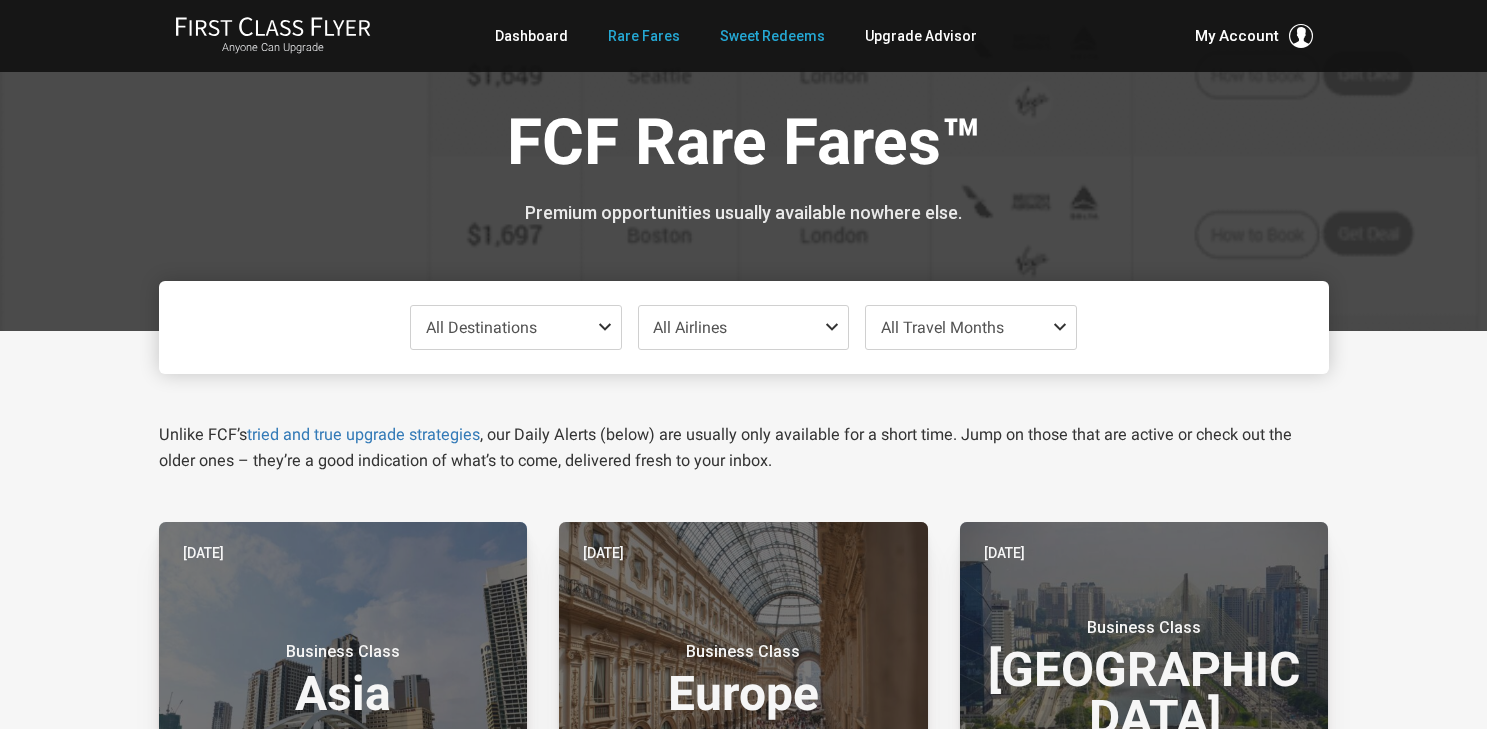 click on "Sweet Redeems" at bounding box center [772, 36] 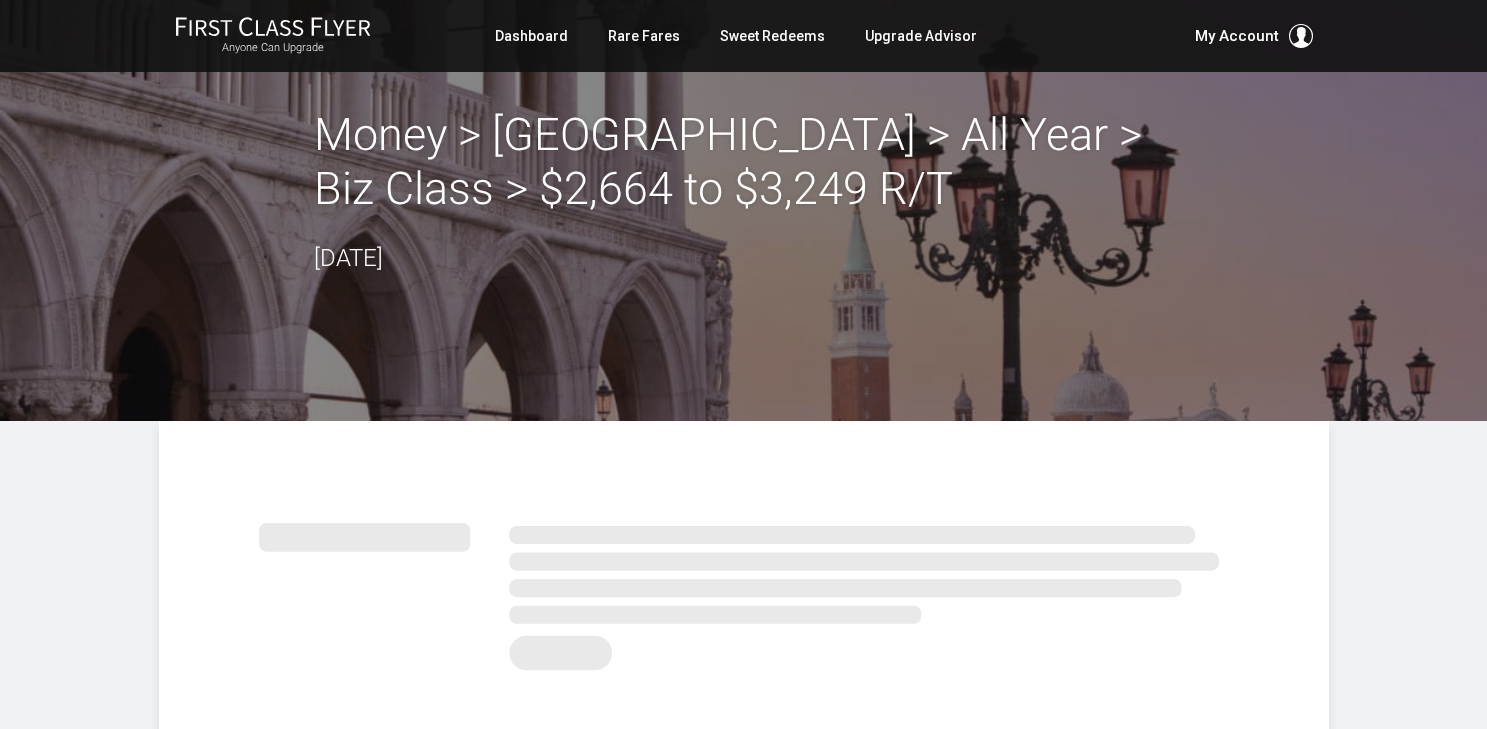 scroll, scrollTop: 0, scrollLeft: 0, axis: both 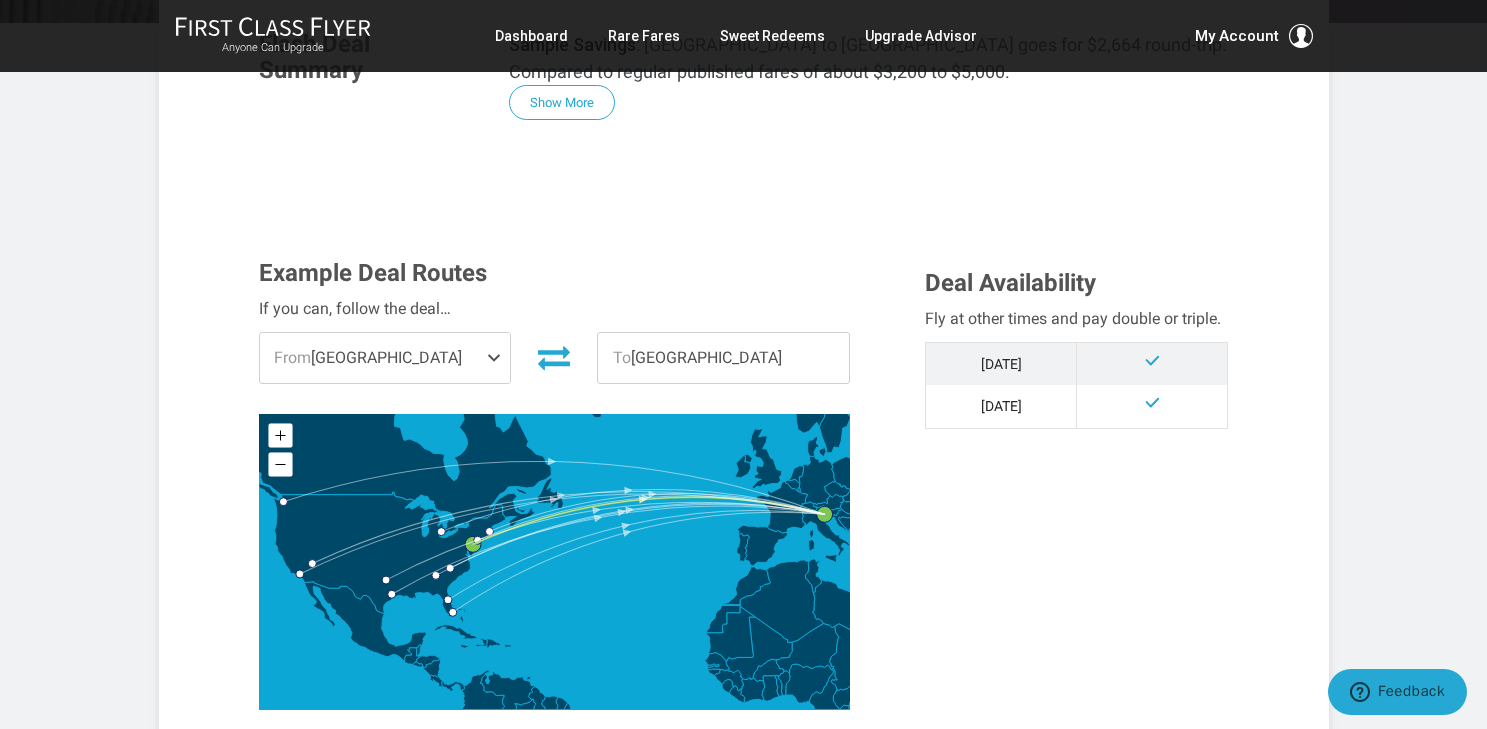 click at bounding box center [498, 358] 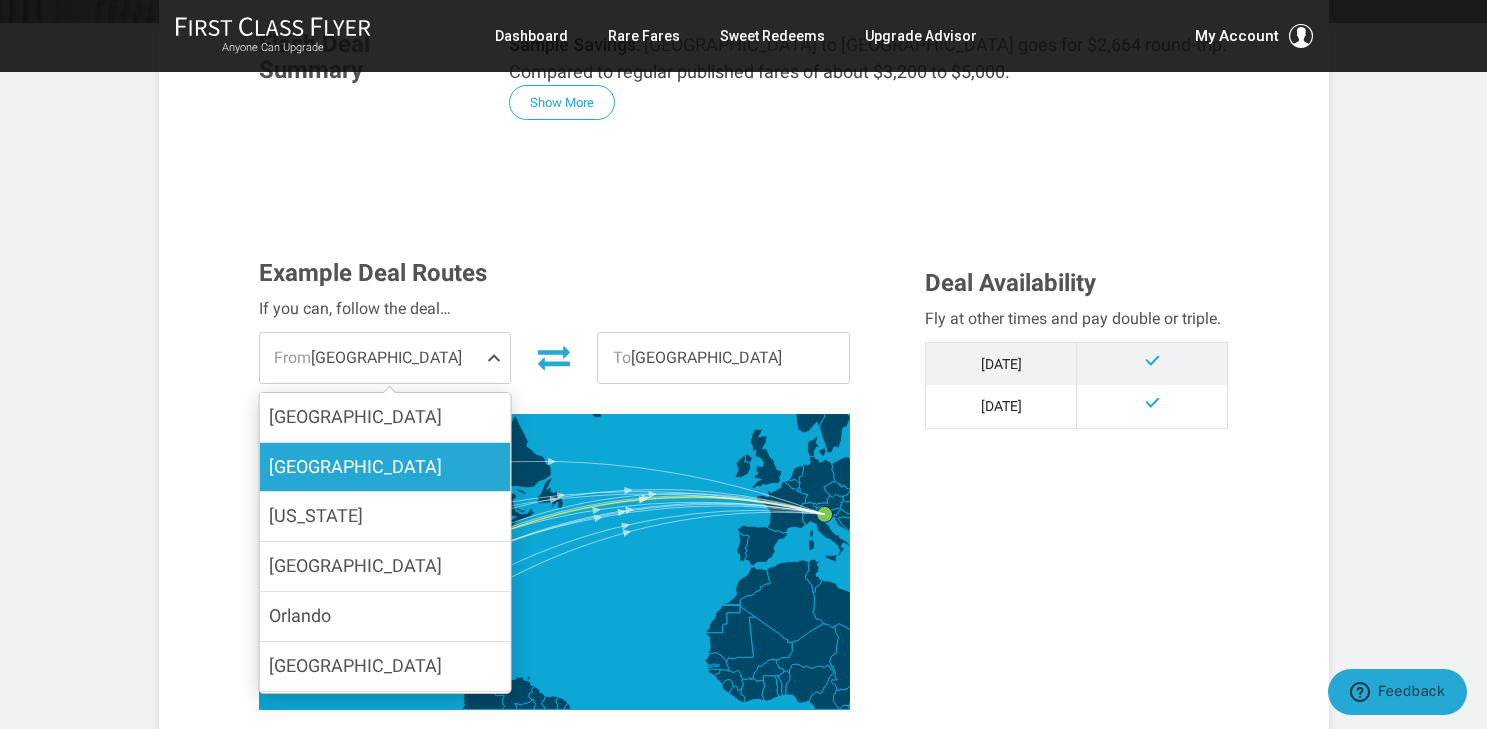 scroll, scrollTop: 0, scrollLeft: 0, axis: both 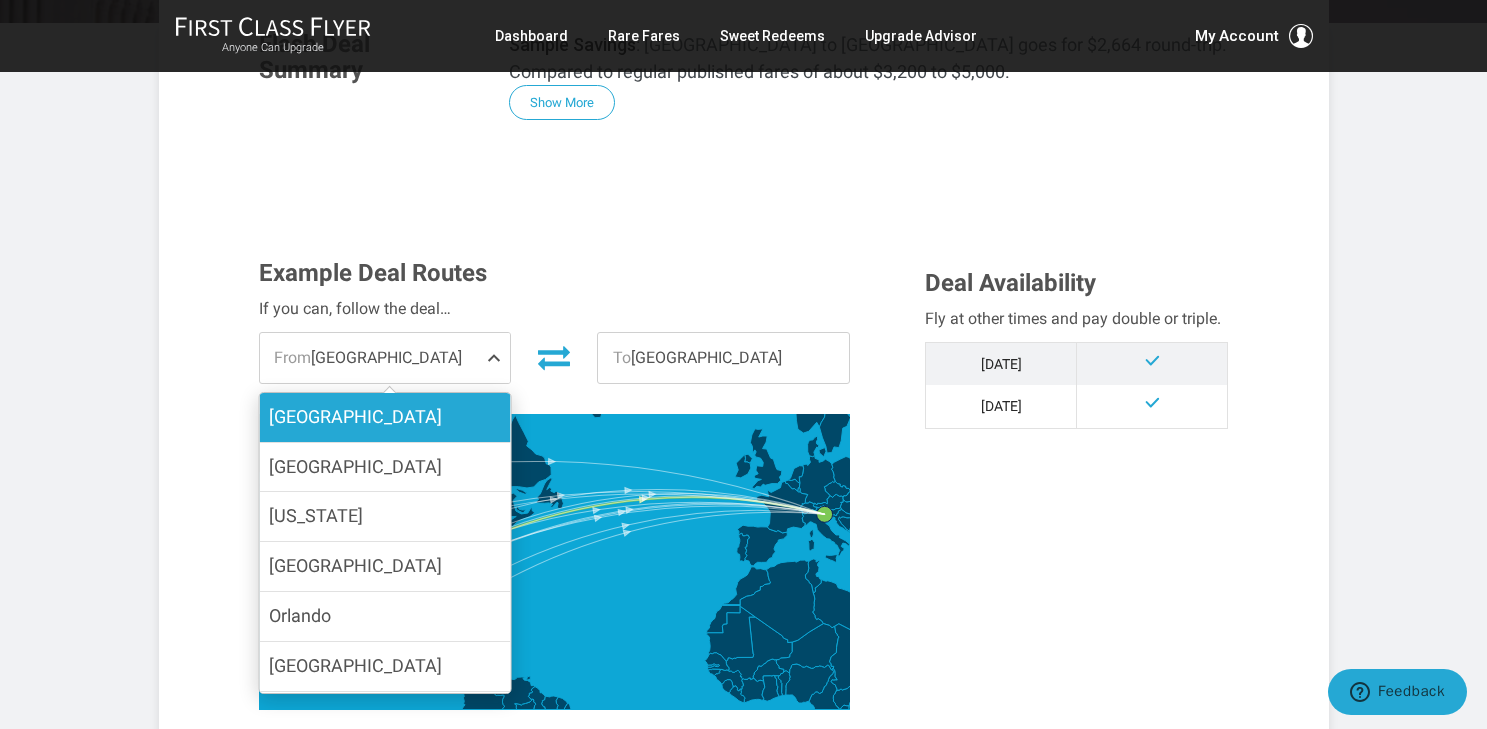click on "Los Angeles" at bounding box center [384, 417] 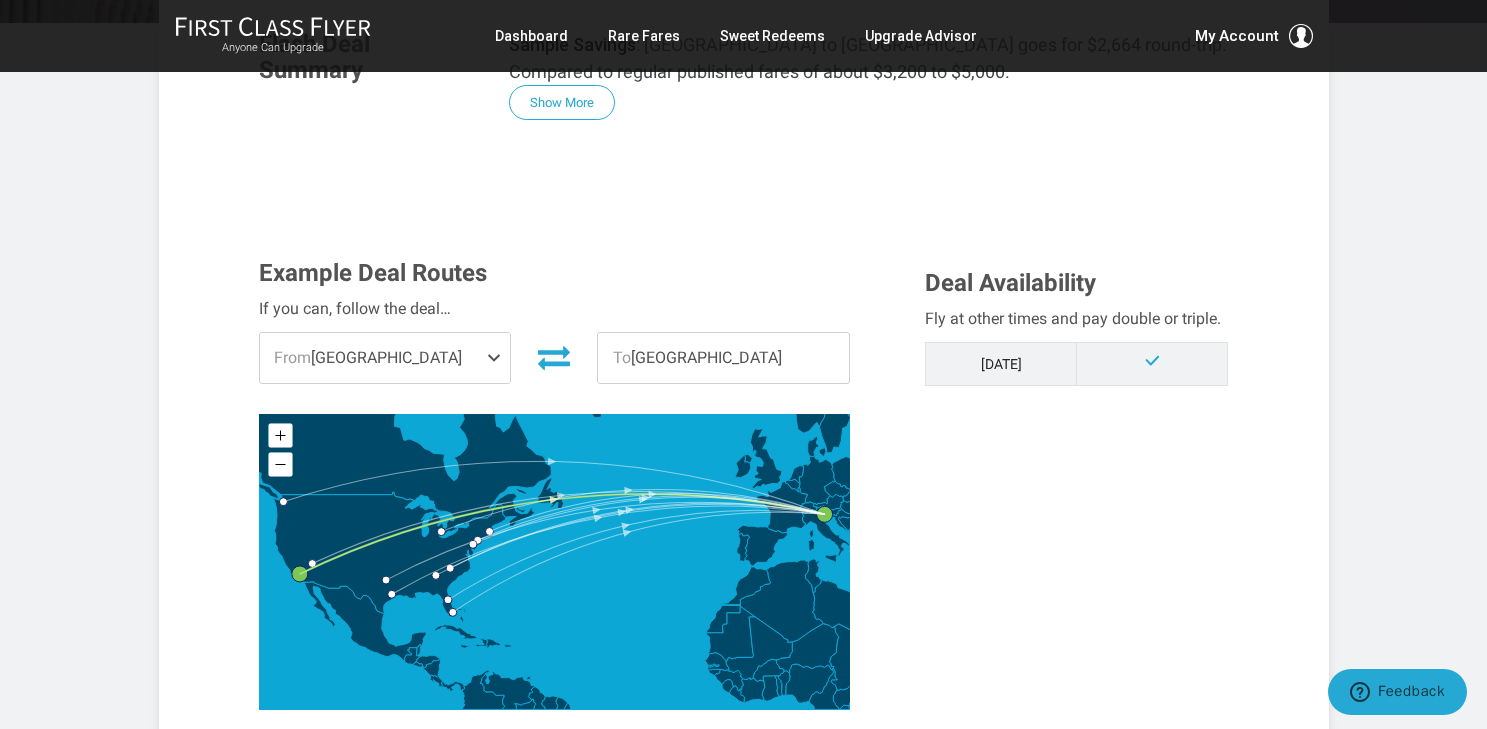click at bounding box center (498, 358) 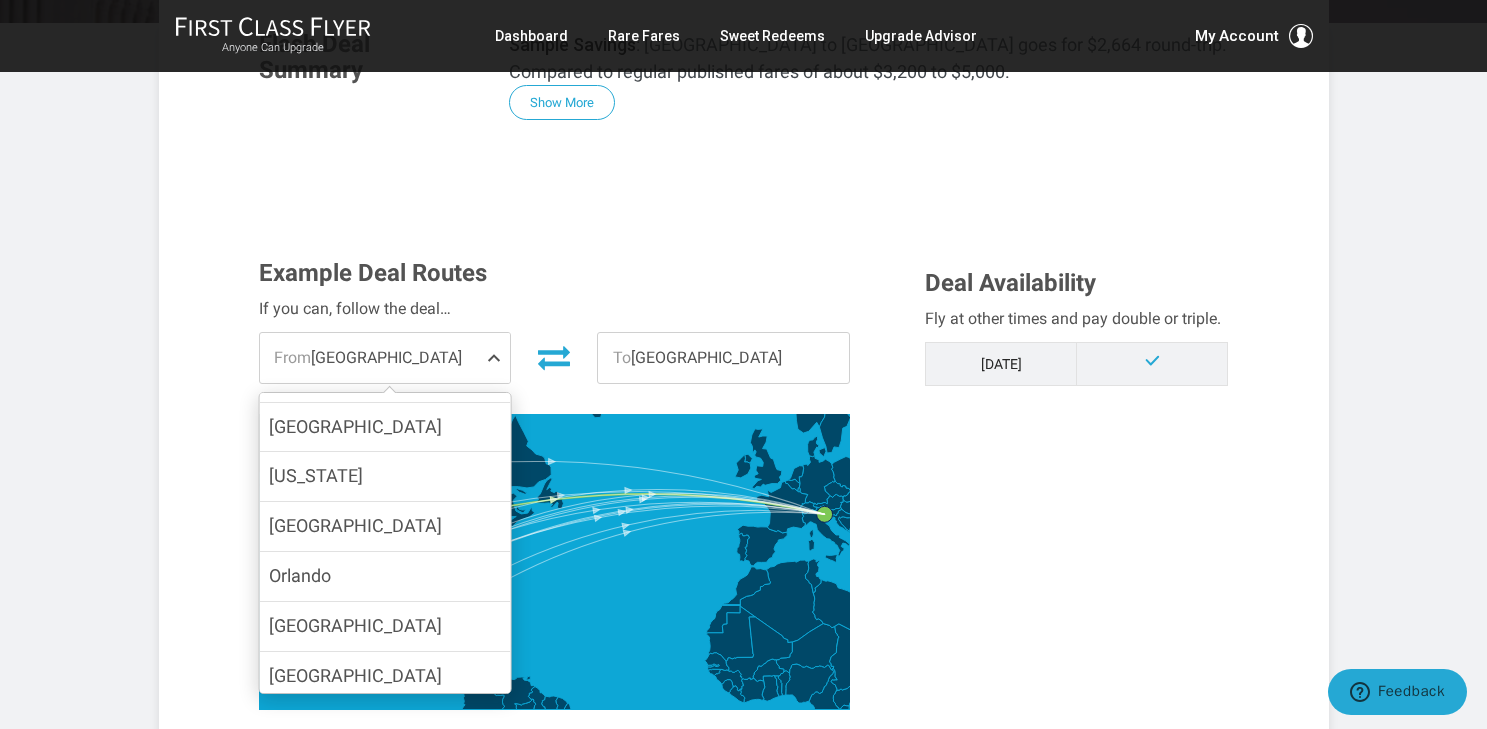 scroll, scrollTop: 33, scrollLeft: 0, axis: vertical 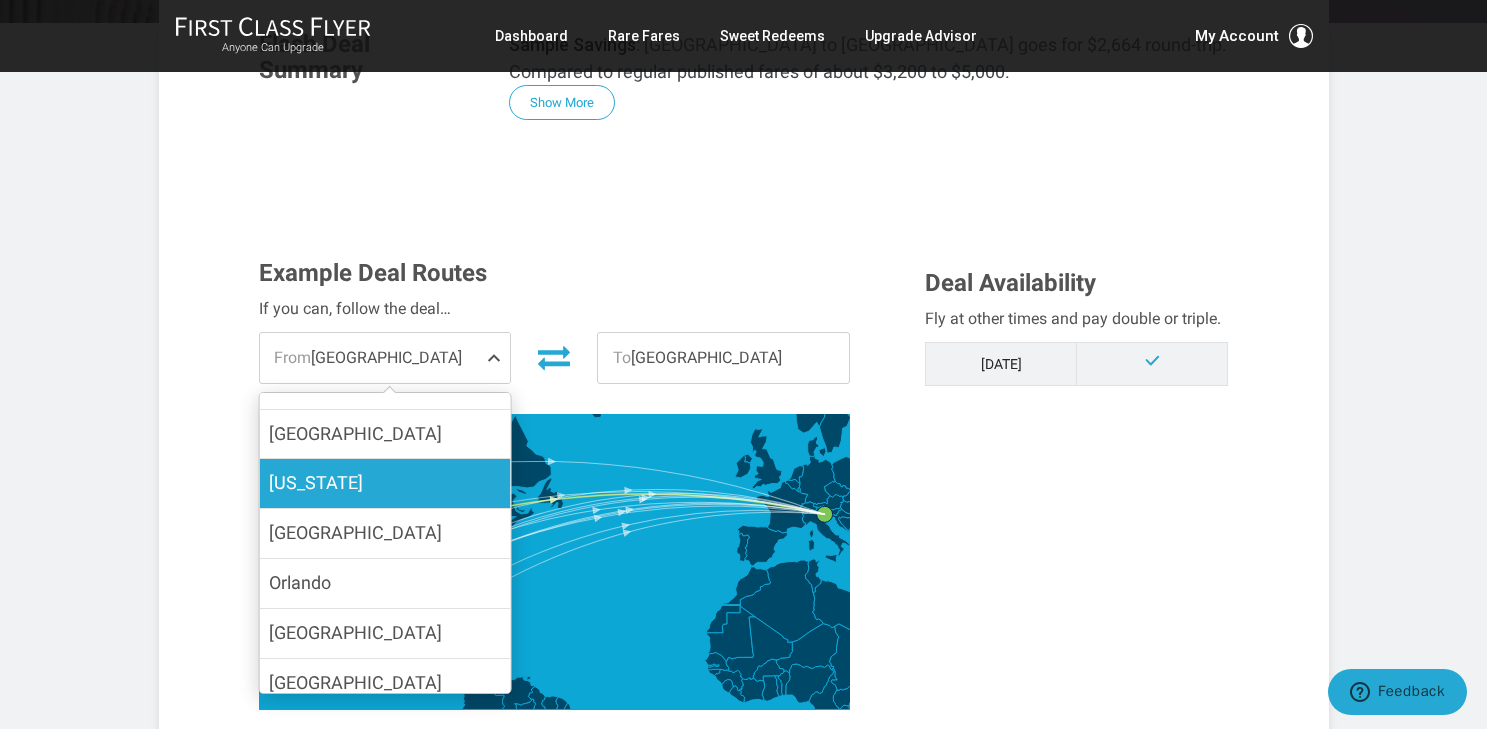 click on "[US_STATE]" at bounding box center (384, 483) 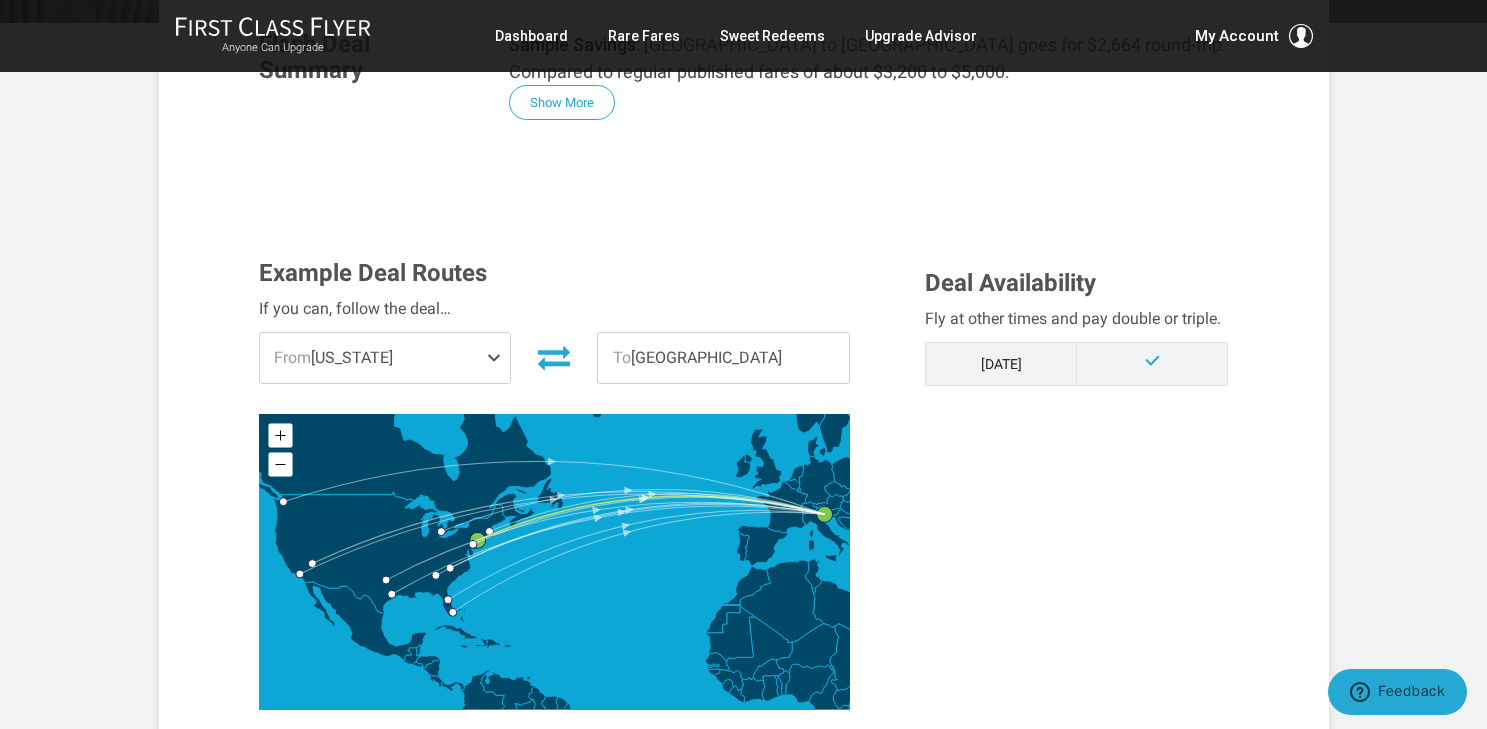 click at bounding box center (498, 358) 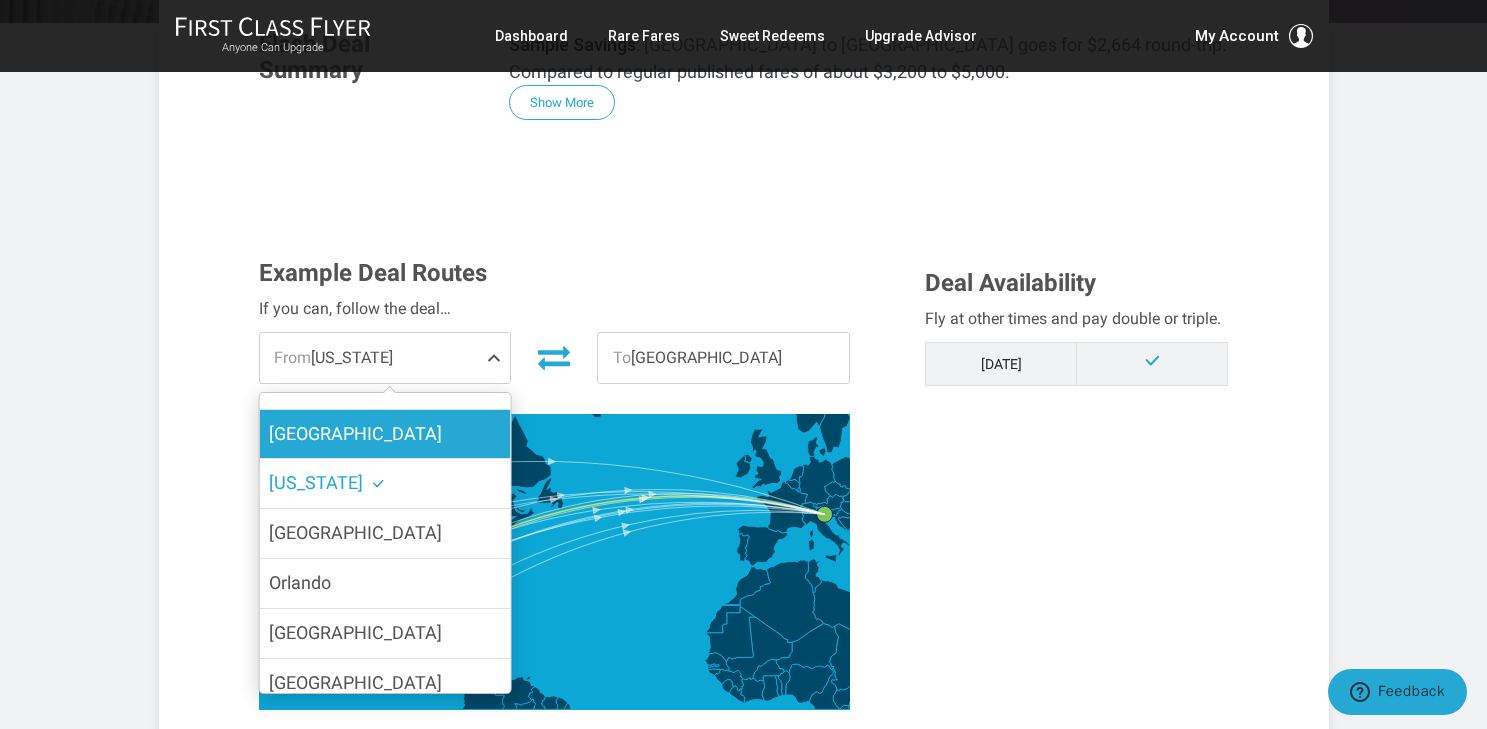 click on "[GEOGRAPHIC_DATA]" at bounding box center (384, 434) 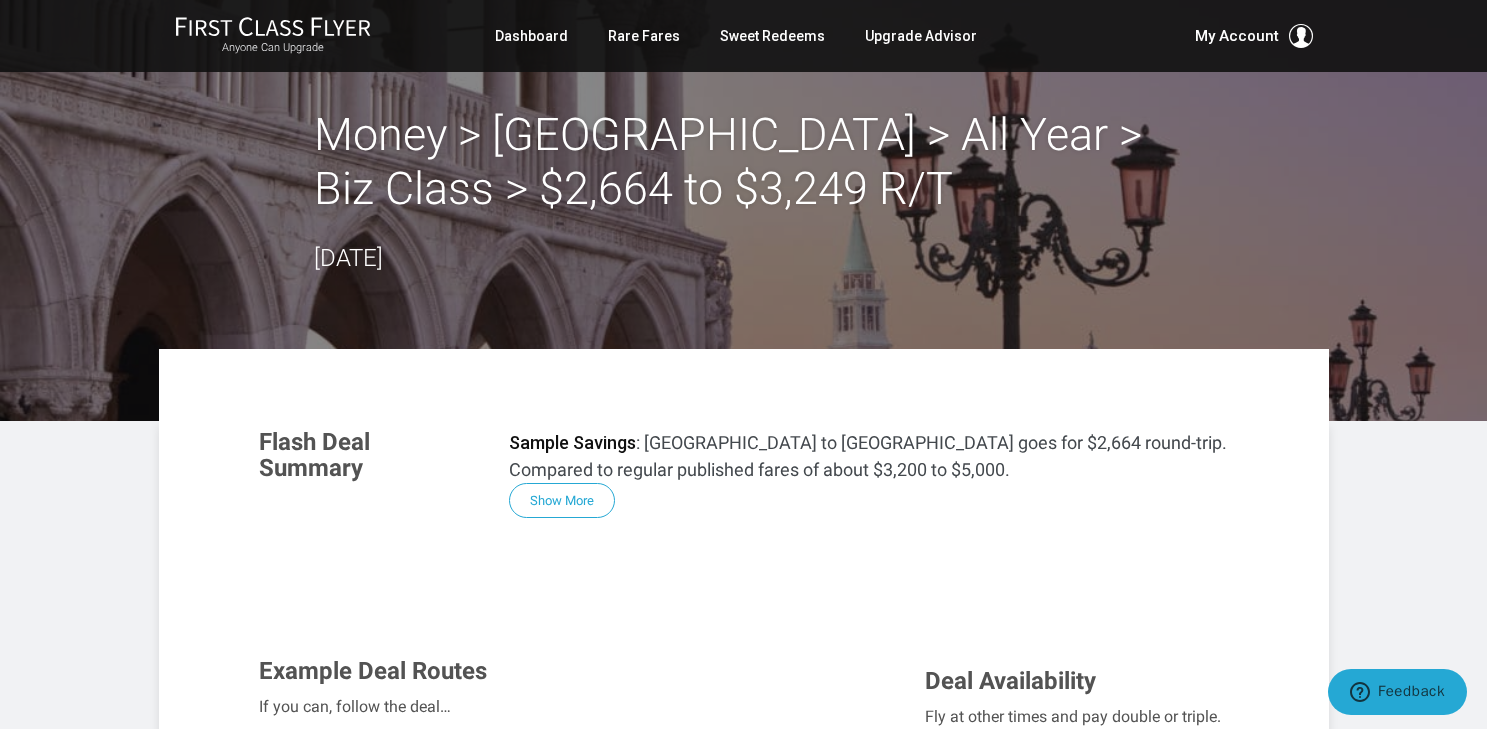 scroll, scrollTop: 0, scrollLeft: 0, axis: both 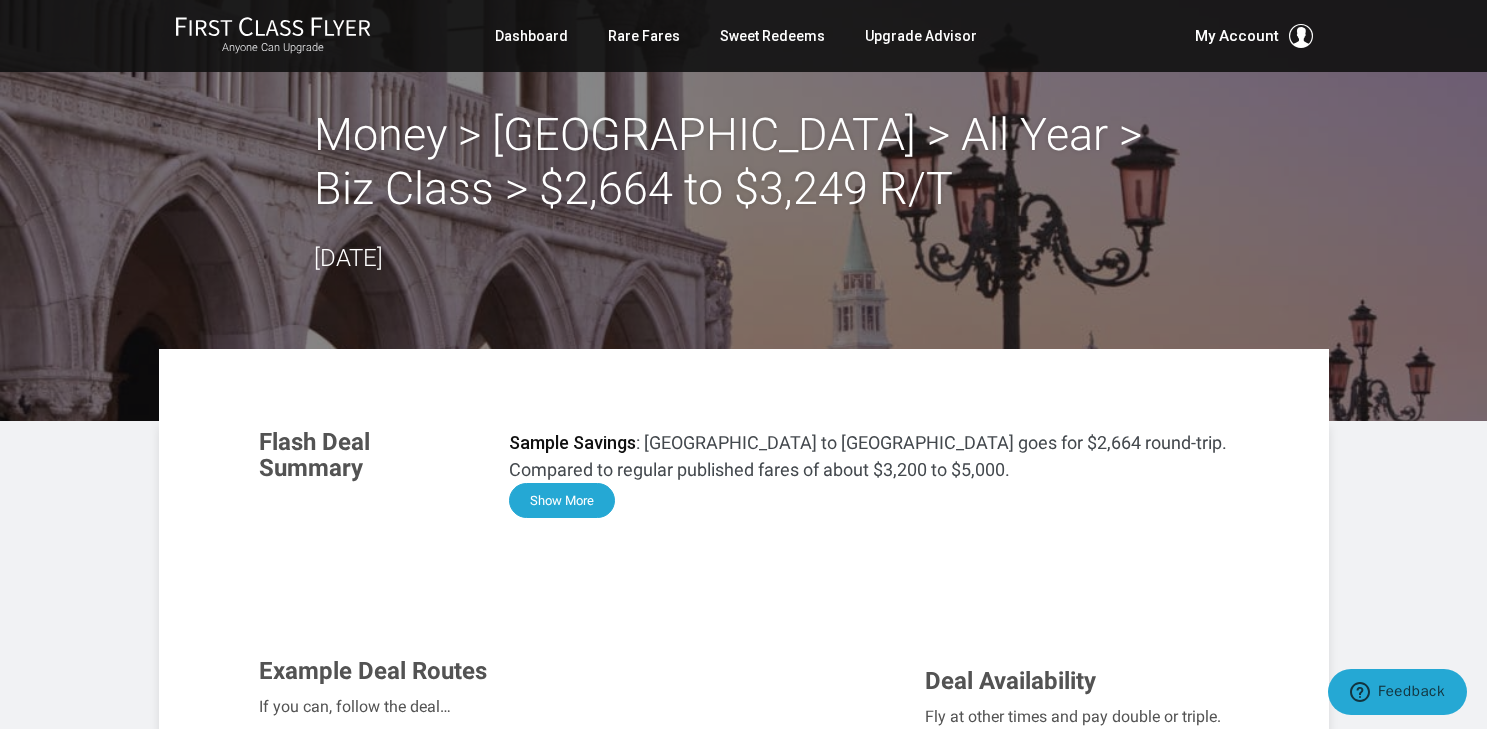 click on "Show More" at bounding box center (562, 500) 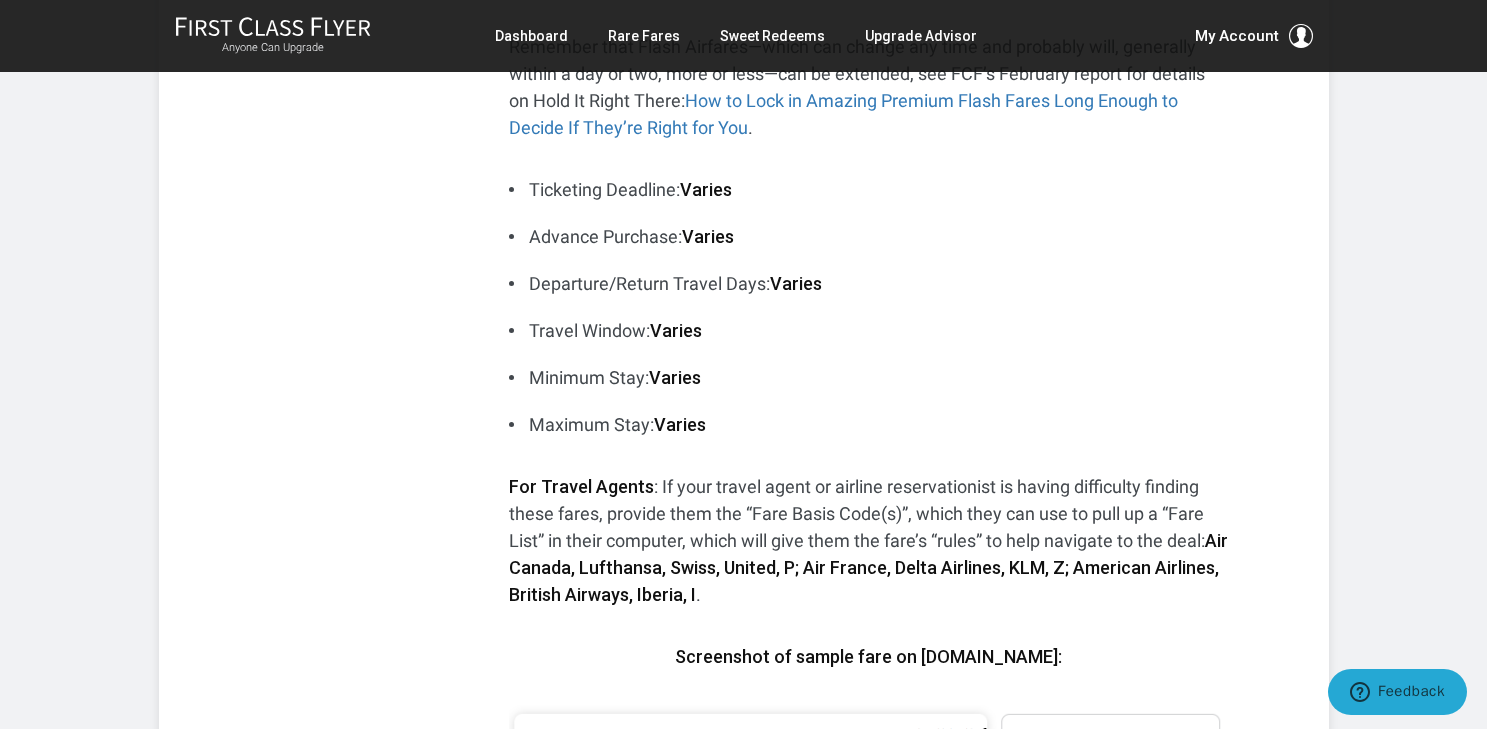 scroll, scrollTop: 1082, scrollLeft: 0, axis: vertical 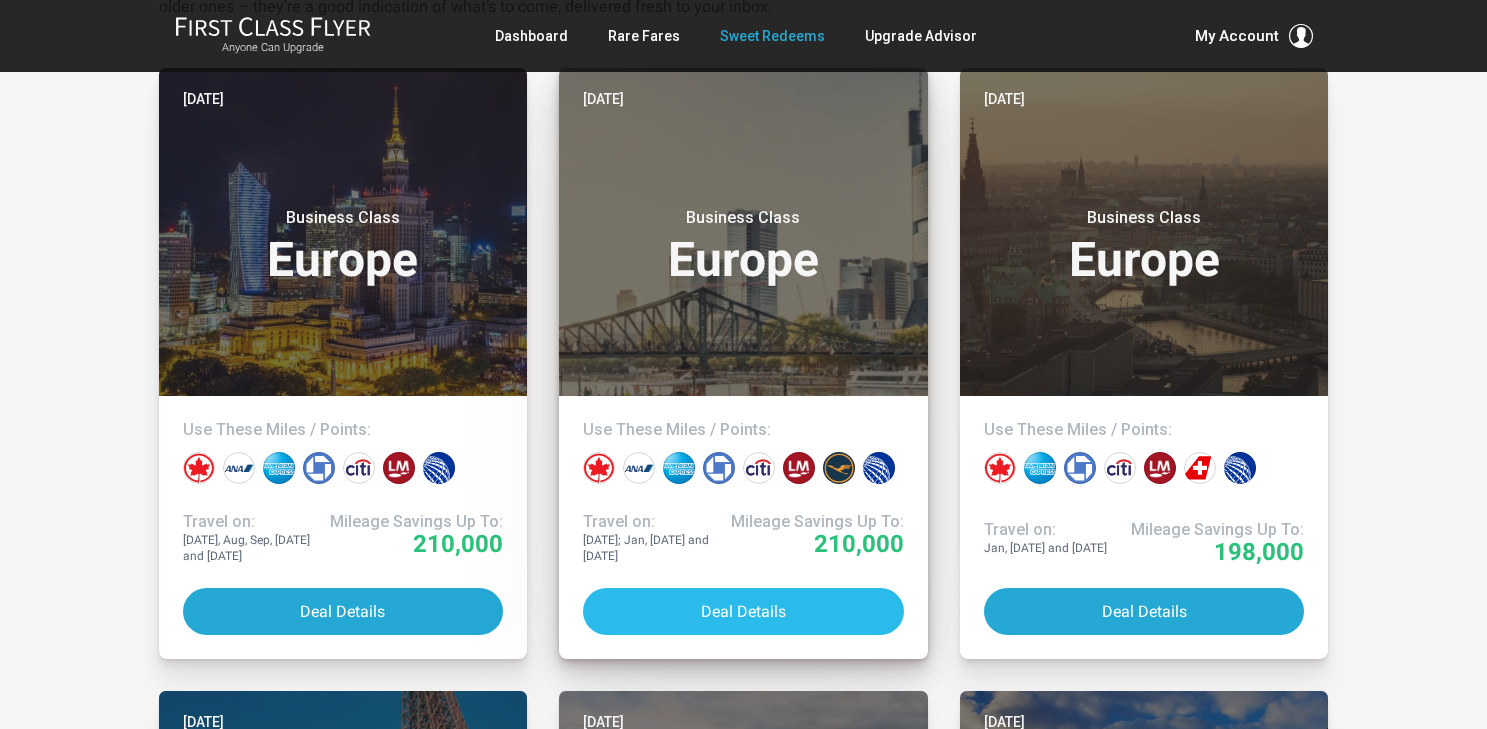 click on "Deal Details" at bounding box center (743, 611) 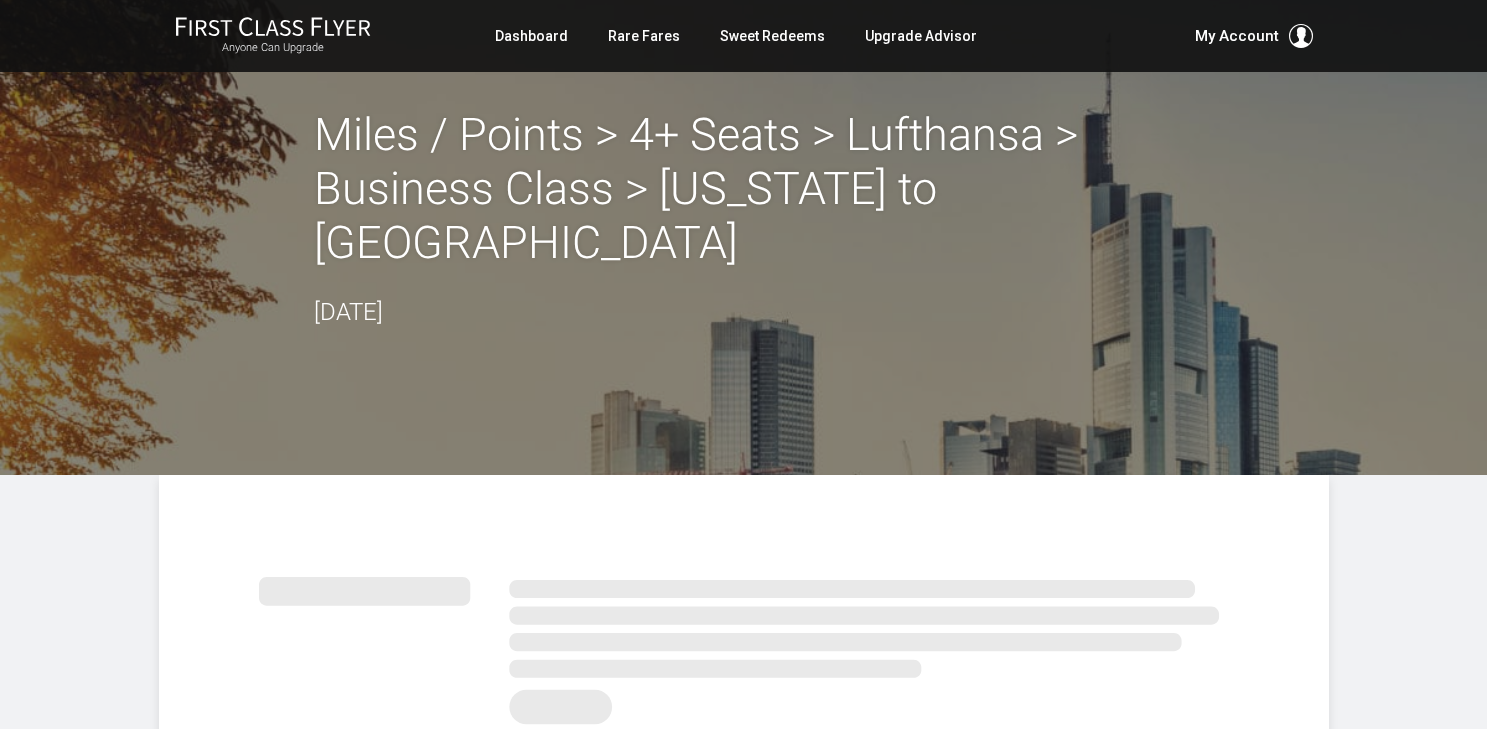 scroll, scrollTop: 0, scrollLeft: 0, axis: both 